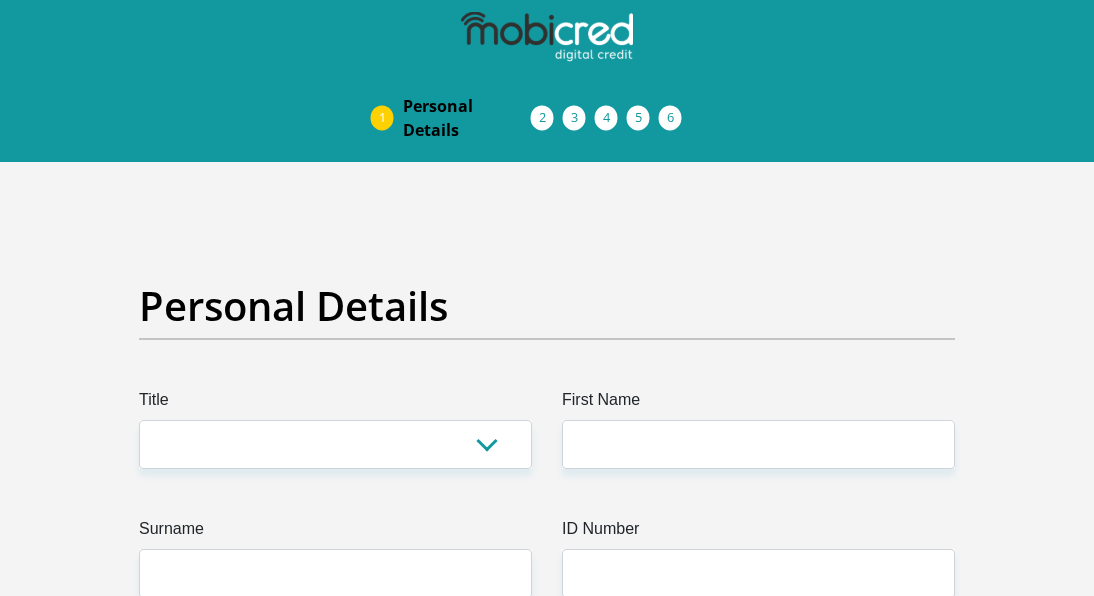 scroll, scrollTop: 0, scrollLeft: 0, axis: both 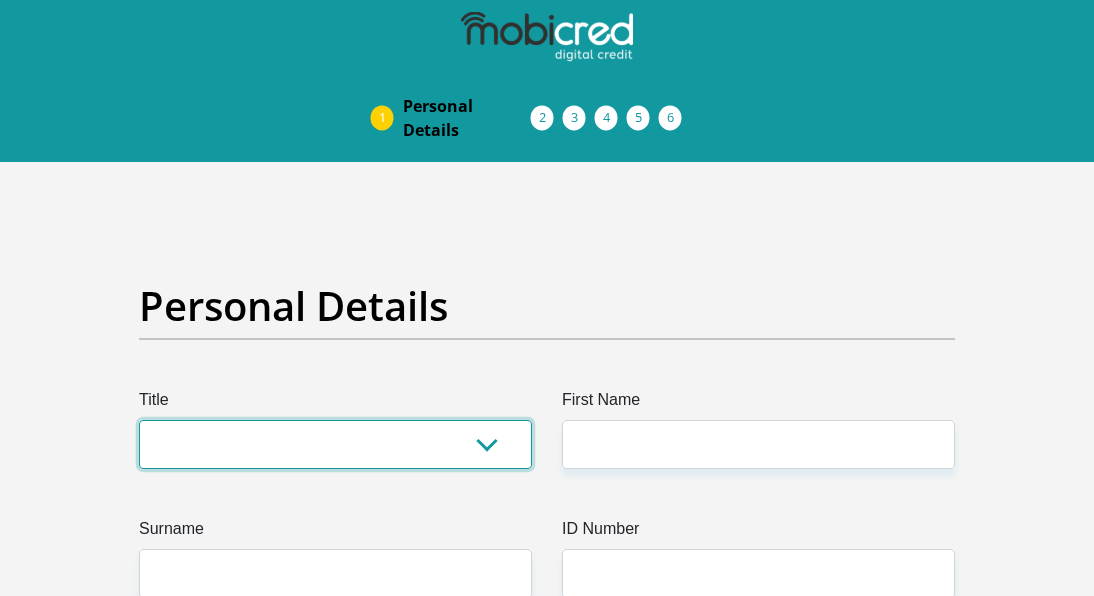 click on "Mr
Ms
Mrs
Dr
[PERSON_NAME]" at bounding box center (335, 444) 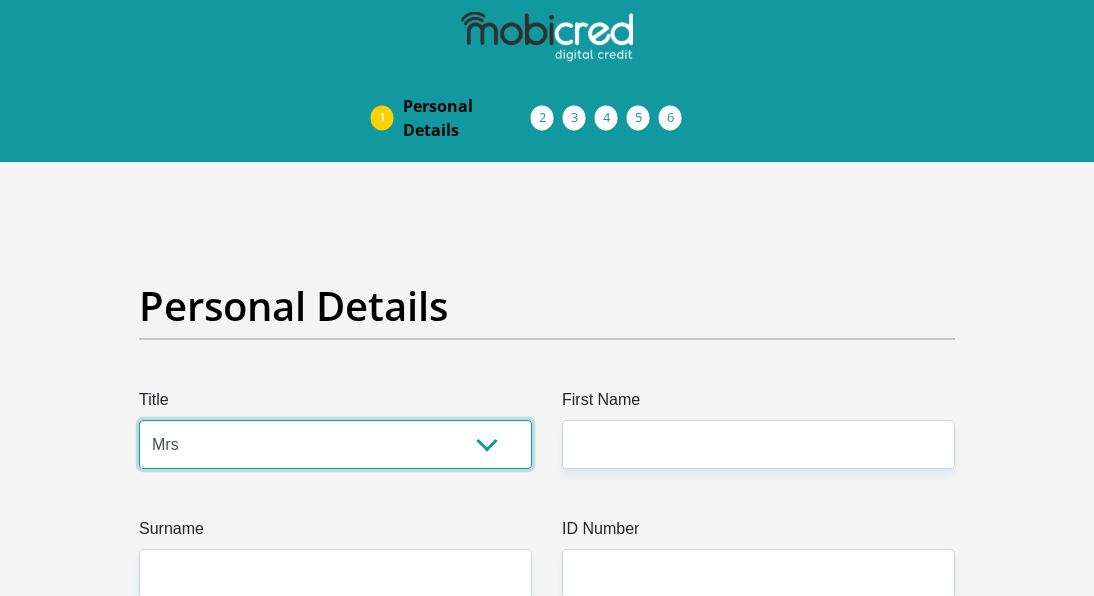 click on "Mr
Ms
Mrs
Dr
[PERSON_NAME]" at bounding box center (335, 444) 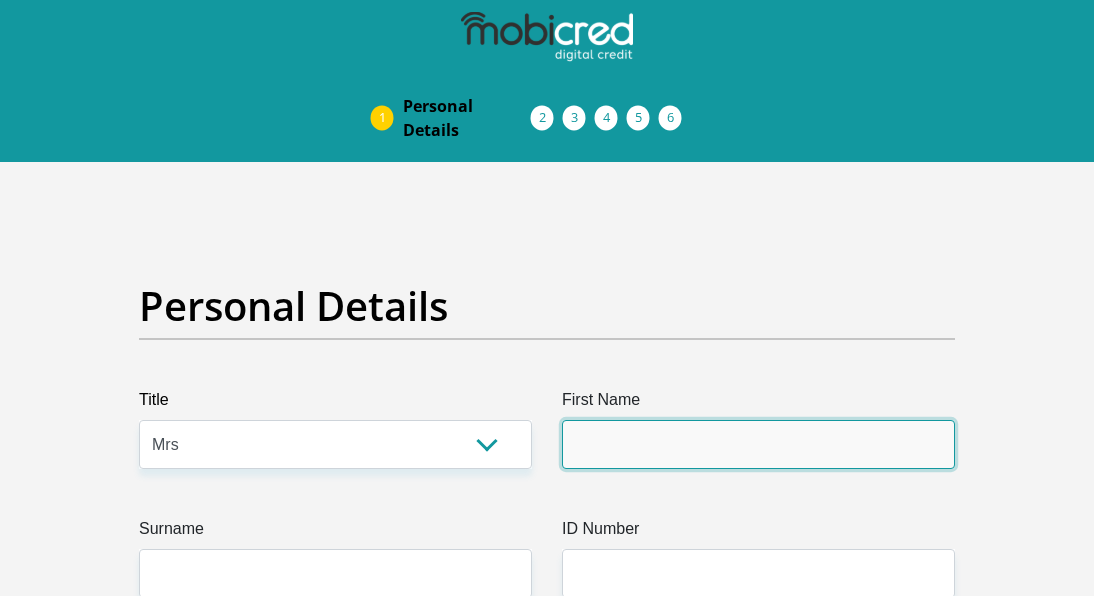 click on "First Name" at bounding box center (758, 444) 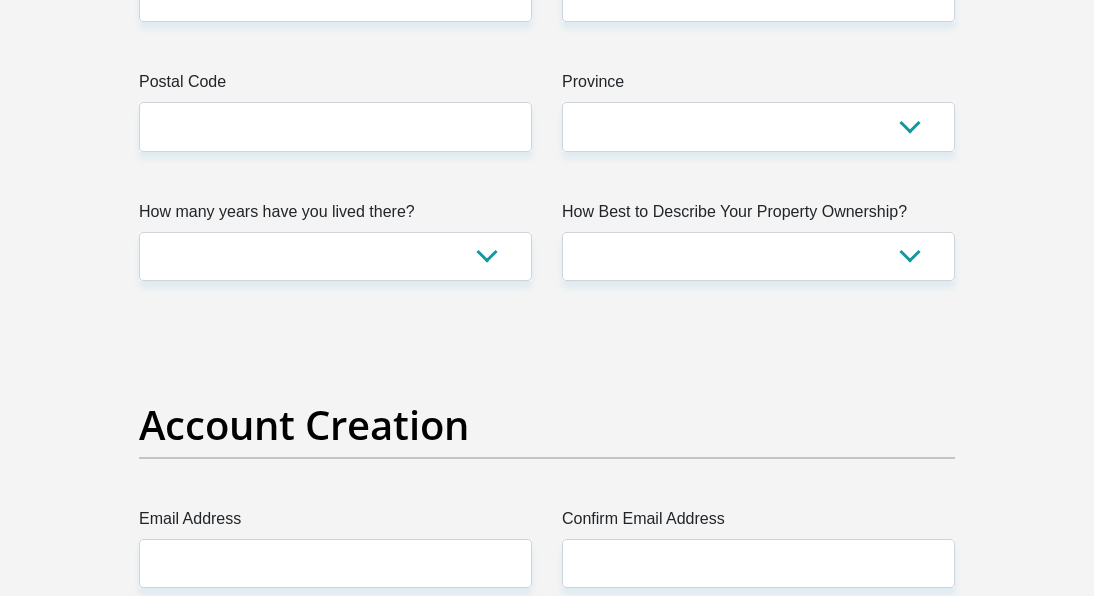 scroll, scrollTop: 1300, scrollLeft: 0, axis: vertical 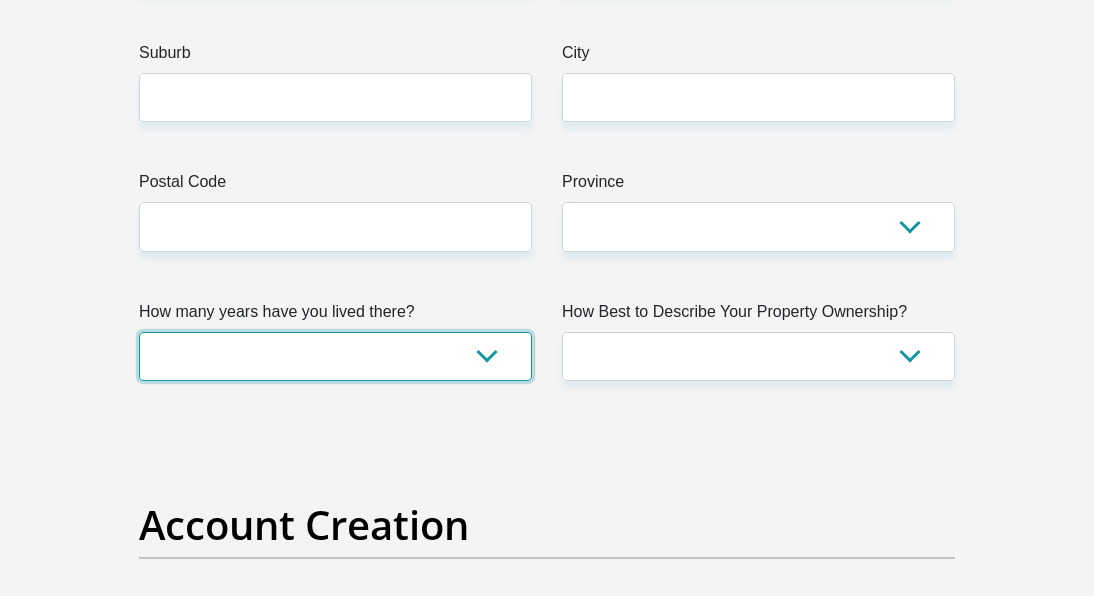 click on "less than 1 year
1-3 years
3-5 years
5+ years" at bounding box center [335, 356] 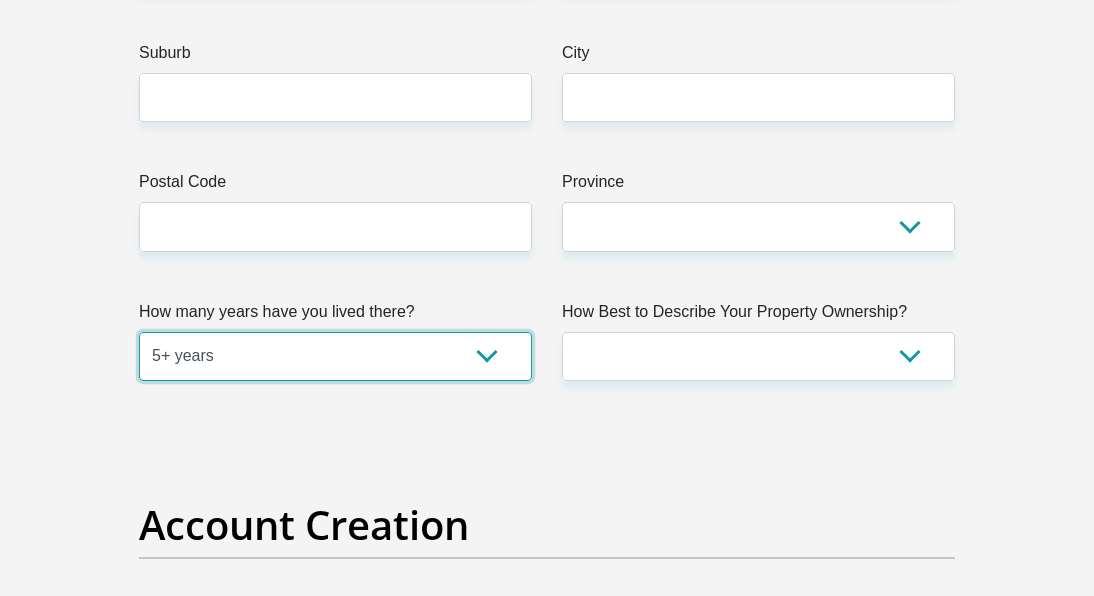 click on "less than 1 year
1-3 years
3-5 years
5+ years" at bounding box center [335, 356] 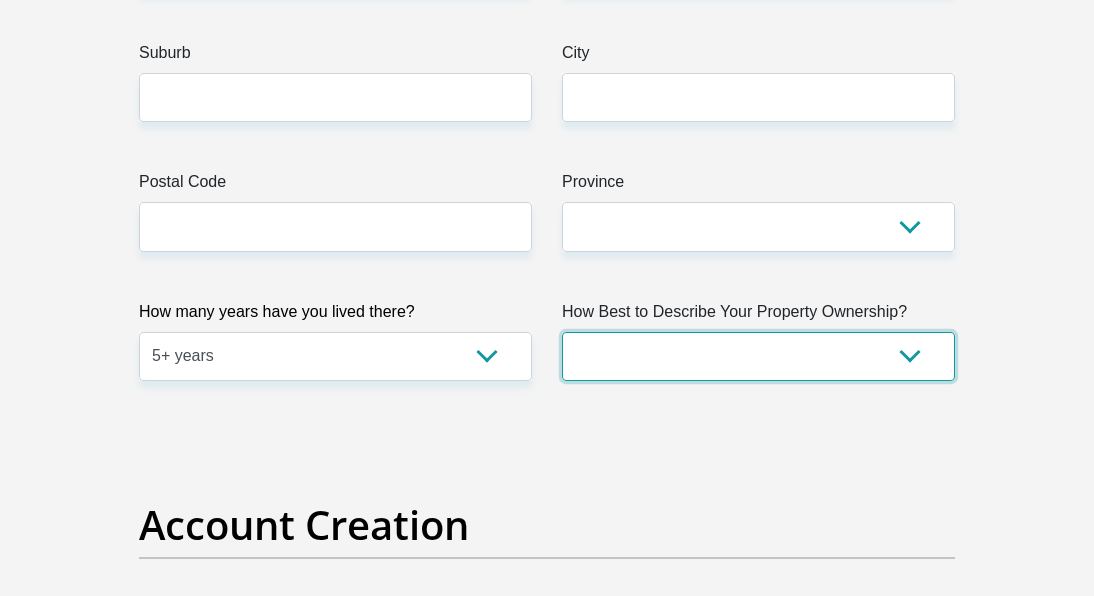 click on "Owned
Rented
Family Owned
Company Dwelling" at bounding box center (758, 356) 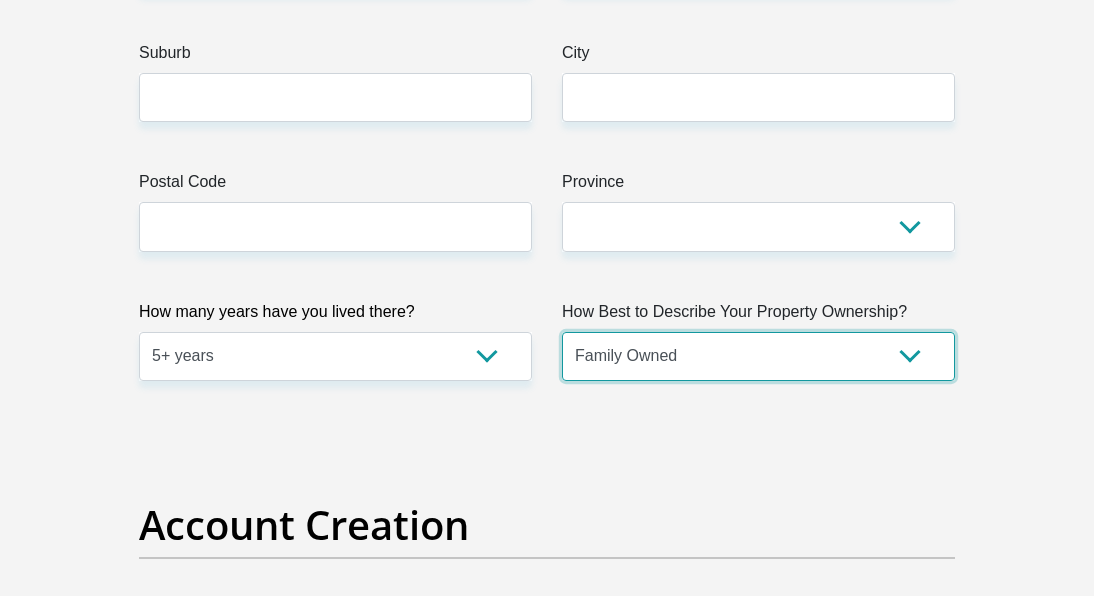 click on "Owned
Rented
Family Owned
Company Dwelling" at bounding box center [758, 356] 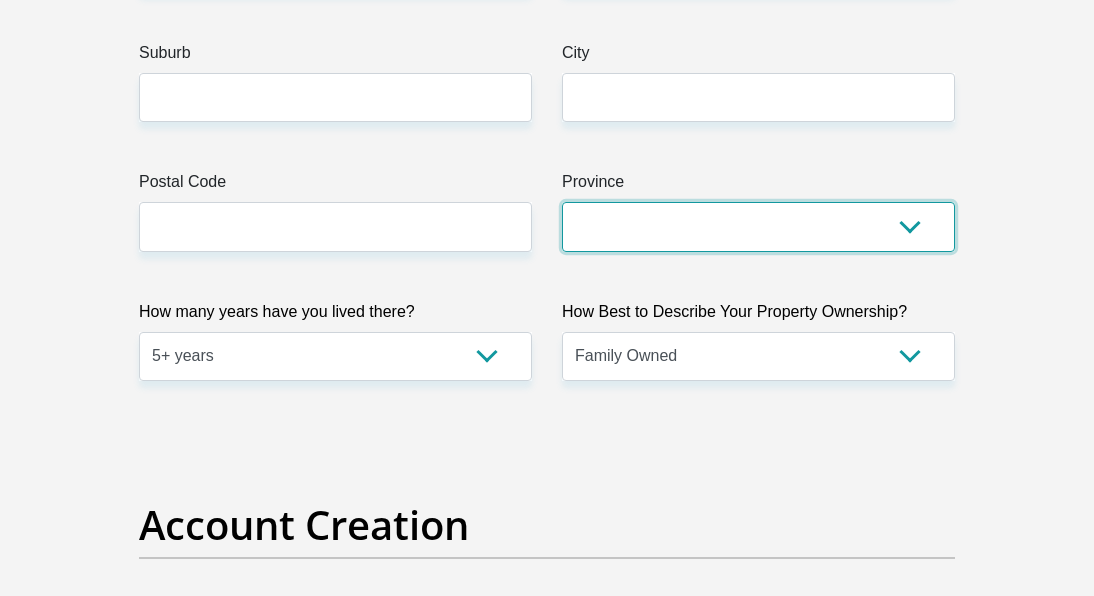 click on "Eastern Cape
Free State
[GEOGRAPHIC_DATA]
[GEOGRAPHIC_DATA][DATE]
[GEOGRAPHIC_DATA]
[GEOGRAPHIC_DATA]
[GEOGRAPHIC_DATA]
[GEOGRAPHIC_DATA]" at bounding box center [758, 226] 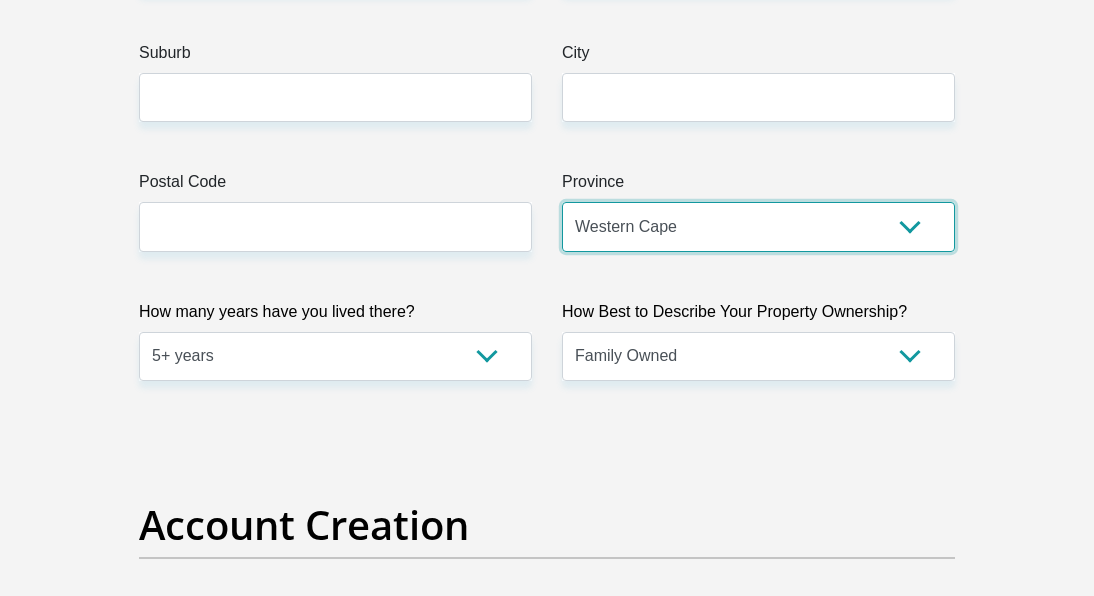 click on "Eastern Cape
Free State
[GEOGRAPHIC_DATA]
[GEOGRAPHIC_DATA][DATE]
[GEOGRAPHIC_DATA]
[GEOGRAPHIC_DATA]
[GEOGRAPHIC_DATA]
[GEOGRAPHIC_DATA]" at bounding box center [758, 226] 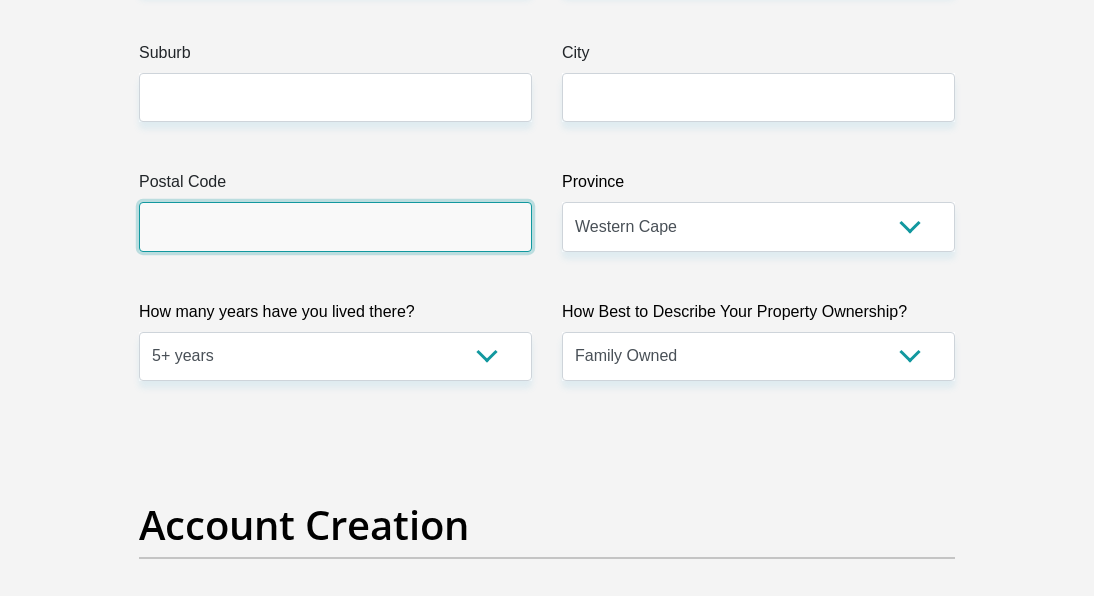 click on "Postal Code" at bounding box center [335, 226] 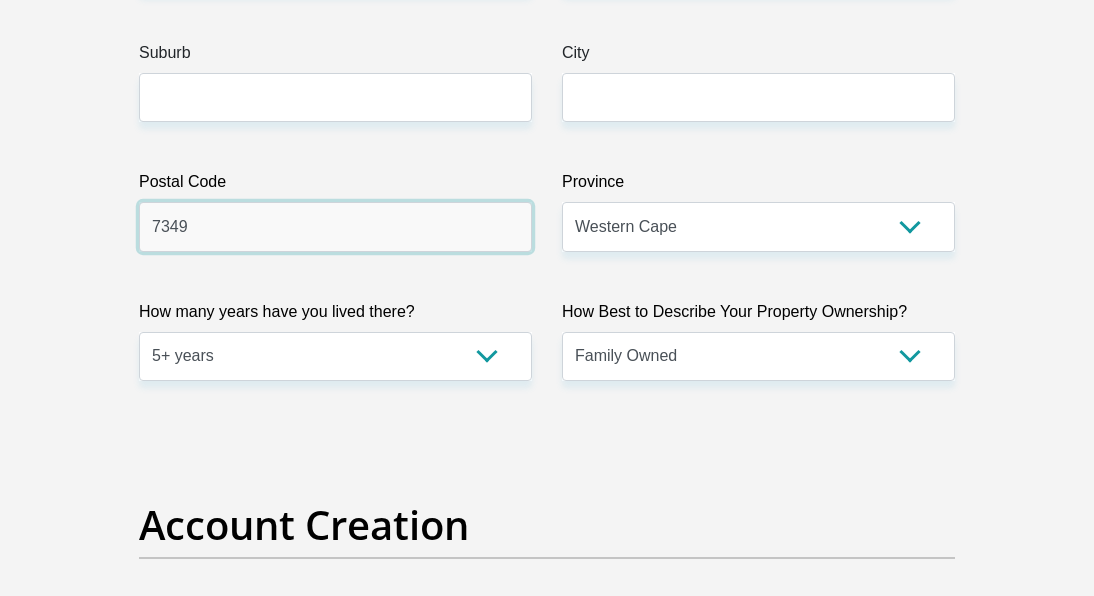 type on "7349" 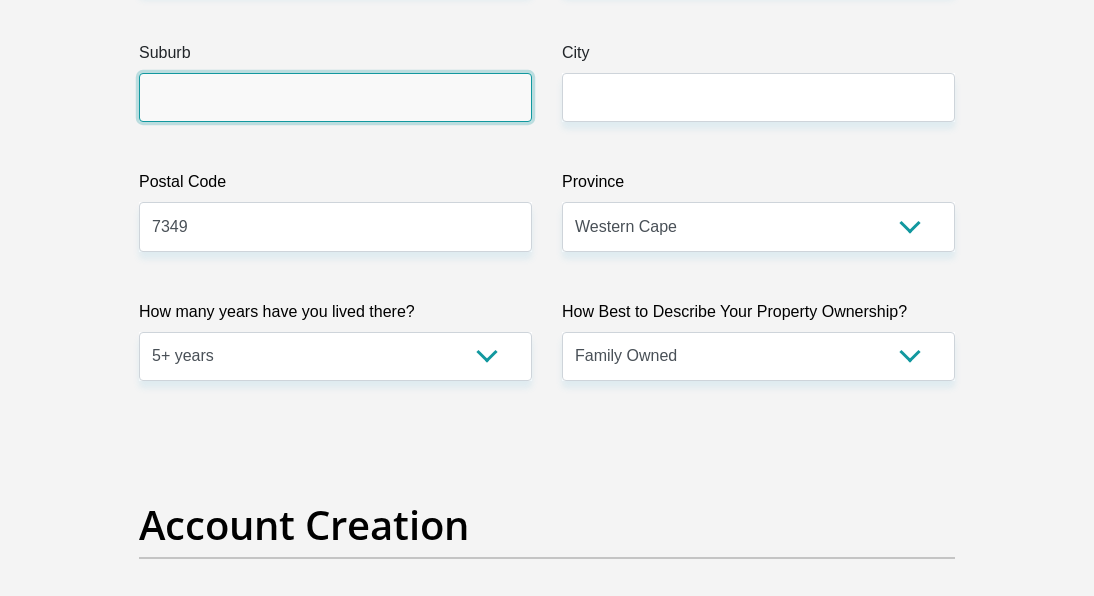 click on "Suburb" at bounding box center (335, 97) 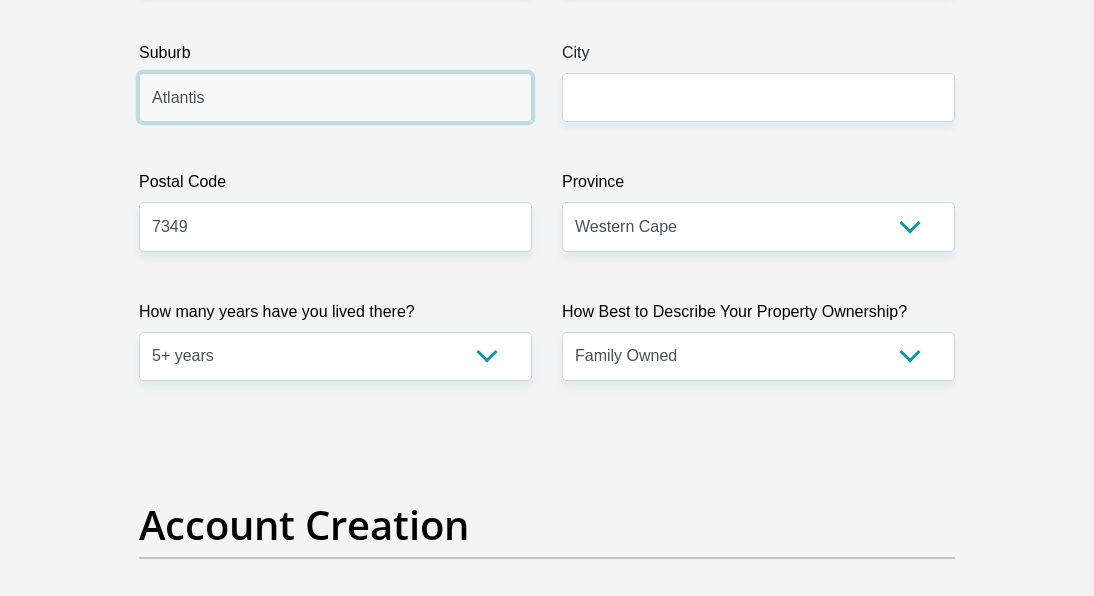 type on "Atlantis" 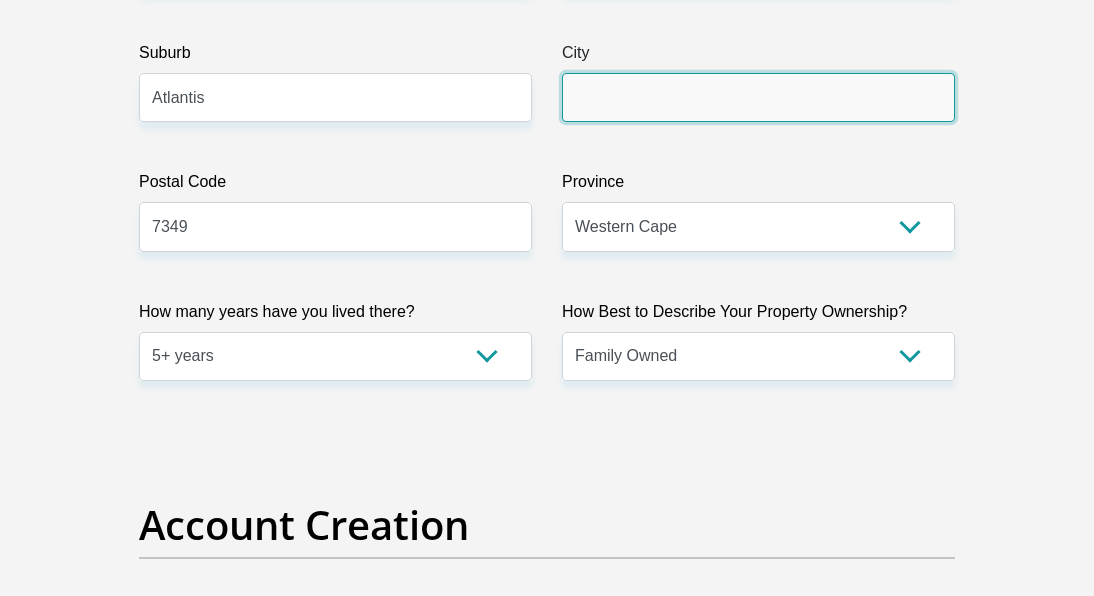 click on "City" at bounding box center [758, 97] 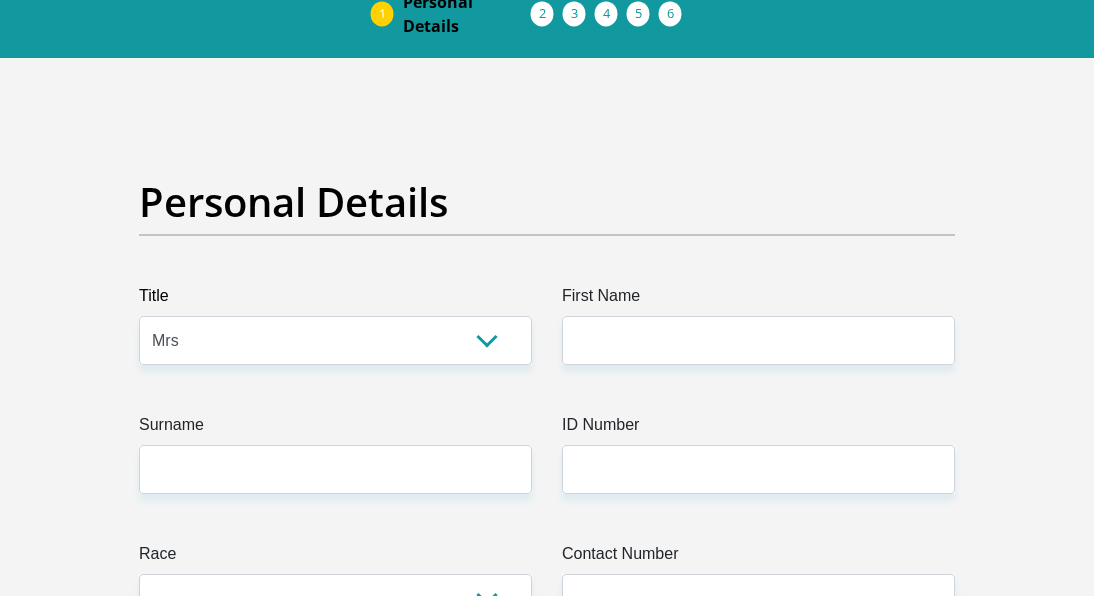 scroll, scrollTop: 200, scrollLeft: 0, axis: vertical 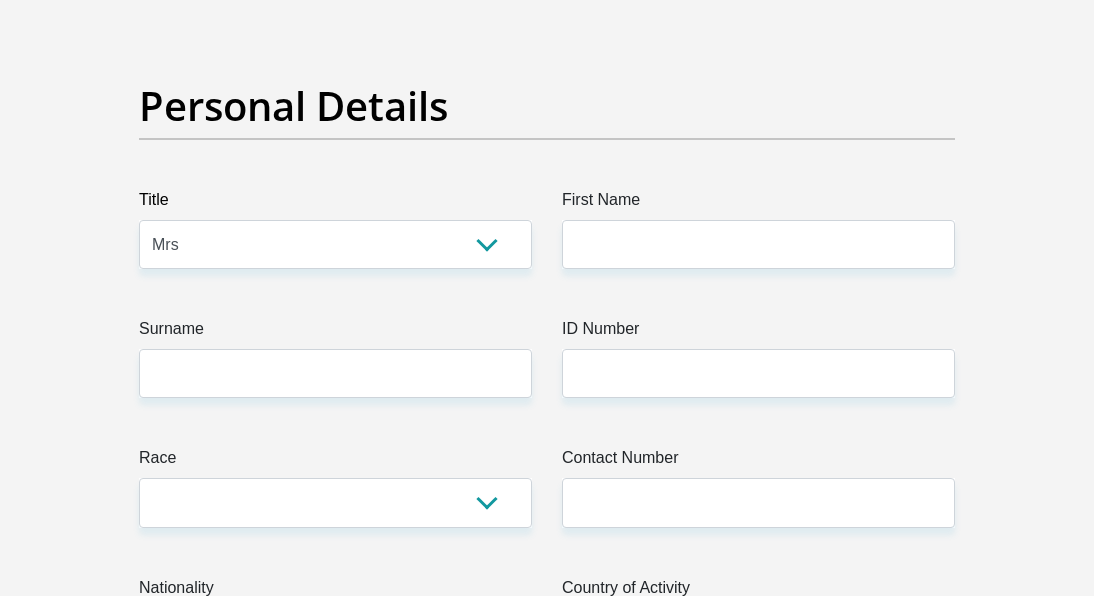 type on "[GEOGRAPHIC_DATA]" 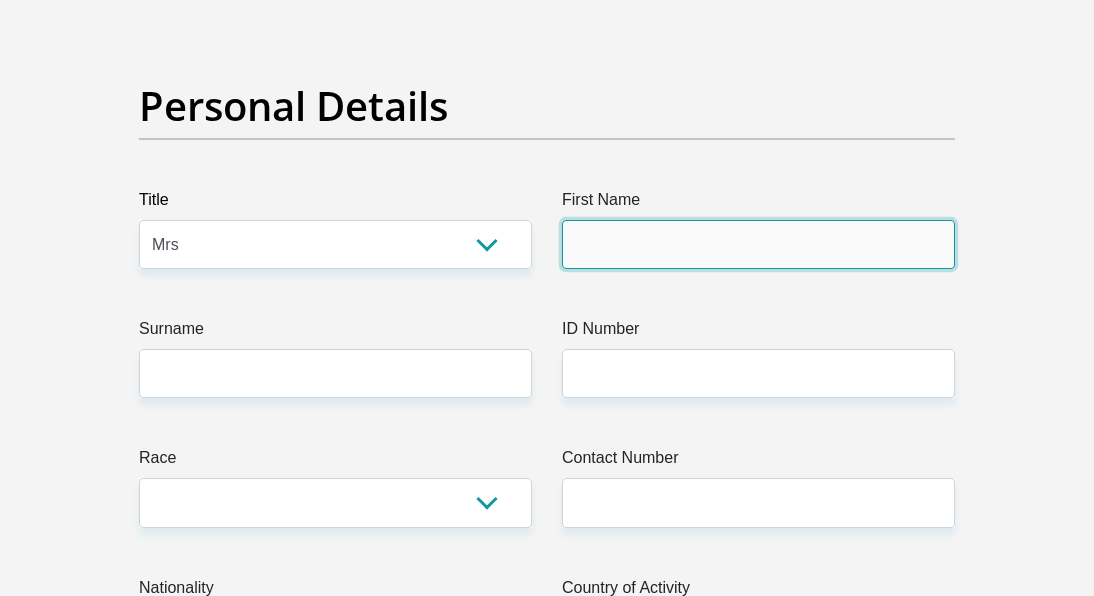click on "First Name" at bounding box center [758, 244] 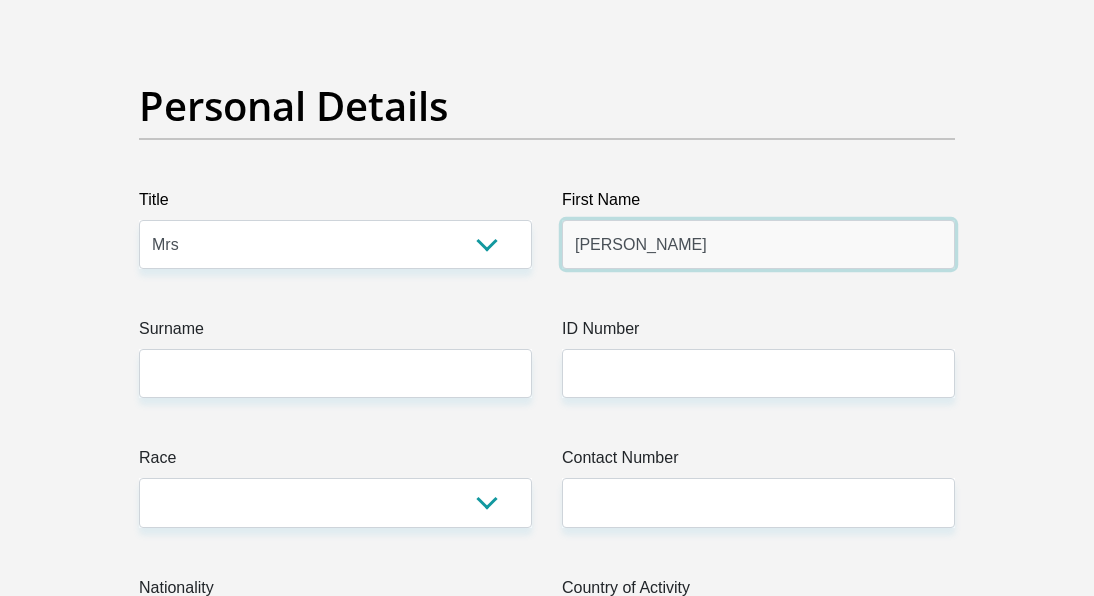 type on "[PERSON_NAME]" 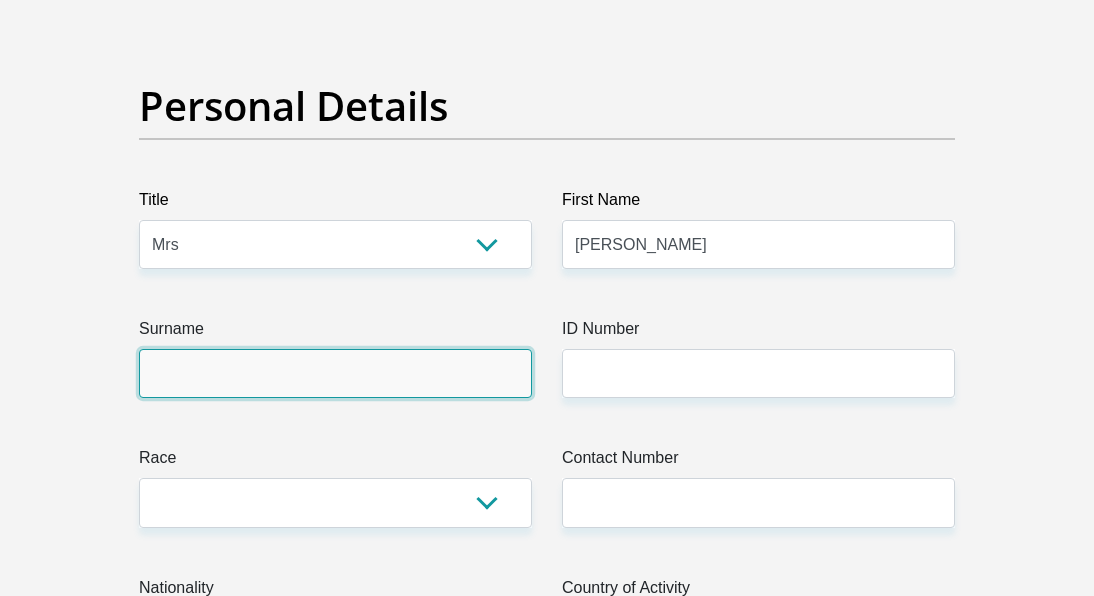 click on "Surname" at bounding box center [335, 373] 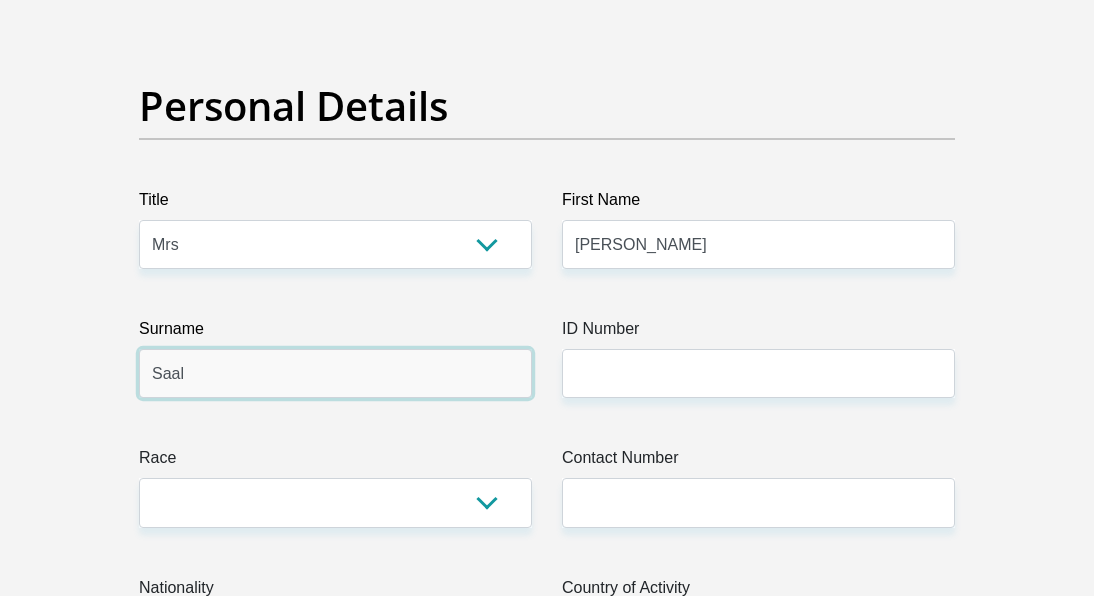 type on "Saal" 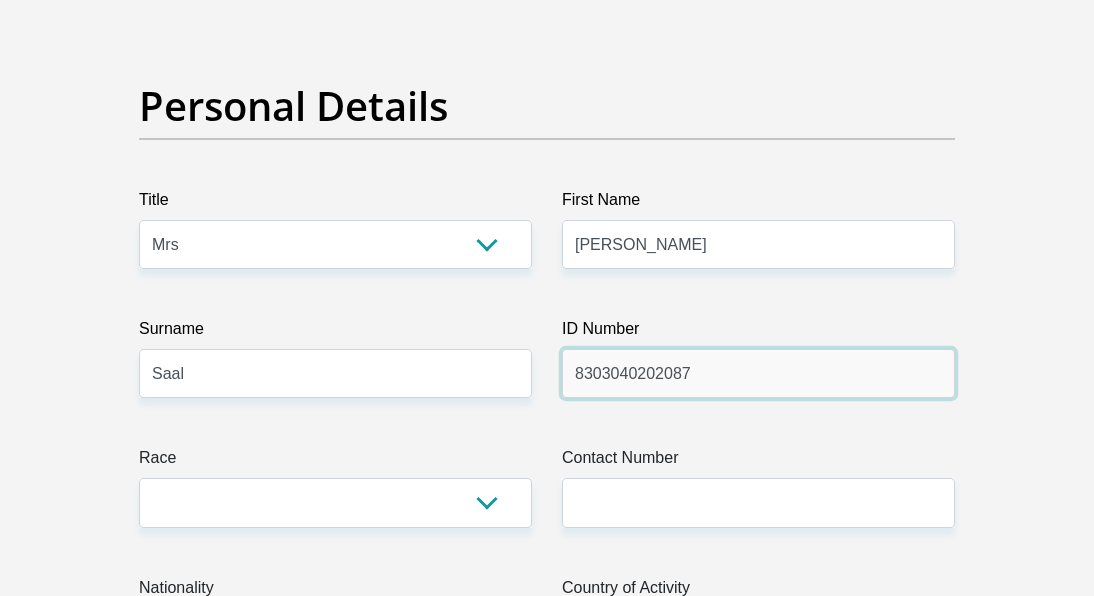 type on "8303040202087" 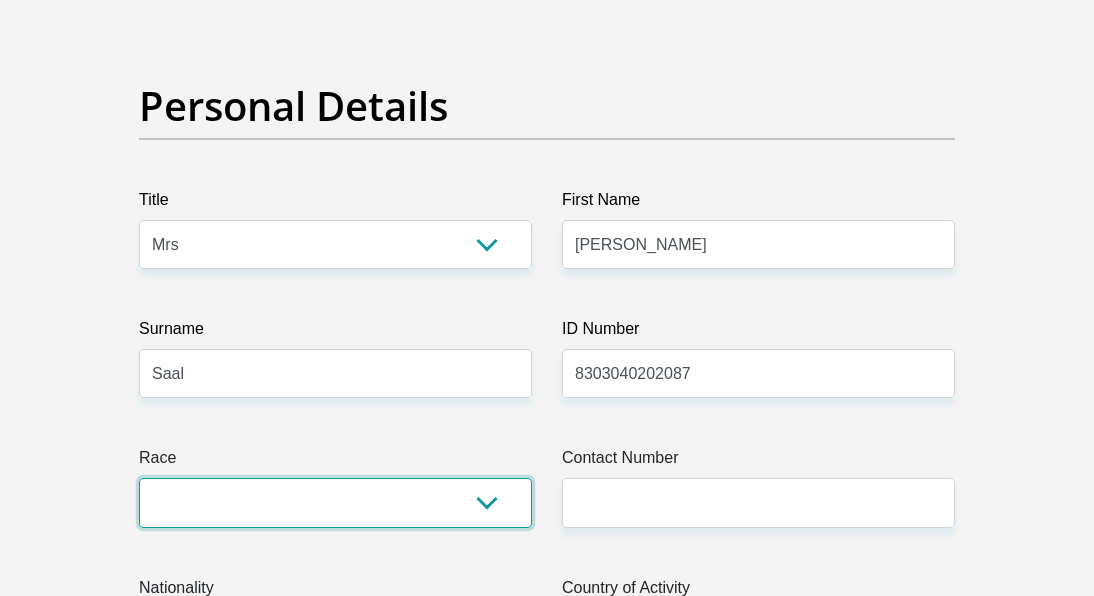 click on "Black
Coloured
Indian
White
Other" at bounding box center (335, 502) 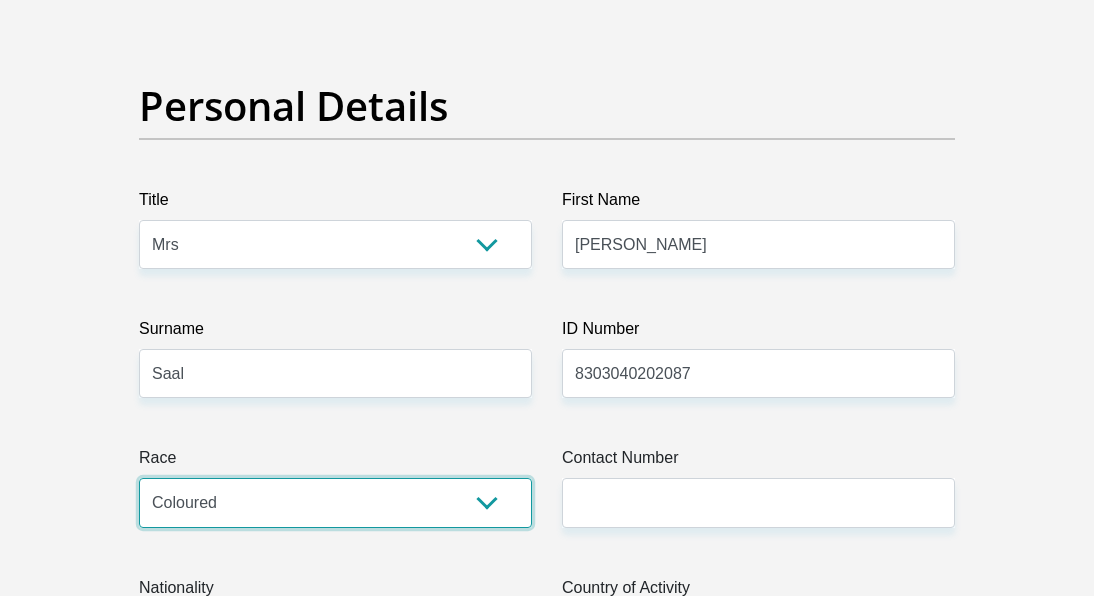click on "Black
Coloured
Indian
White
Other" at bounding box center (335, 502) 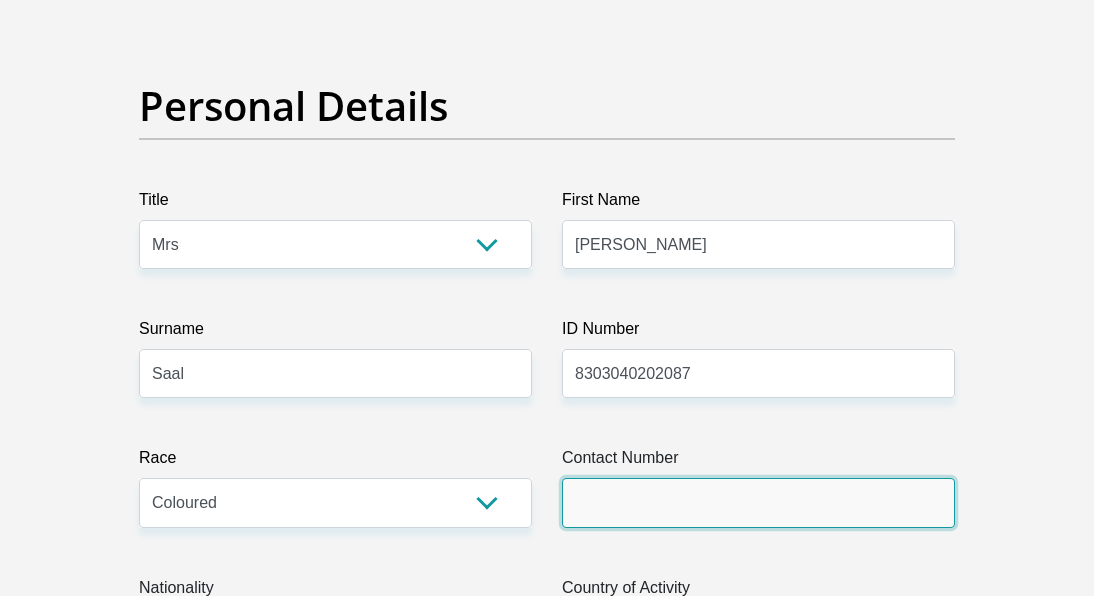 click on "Contact Number" at bounding box center [758, 502] 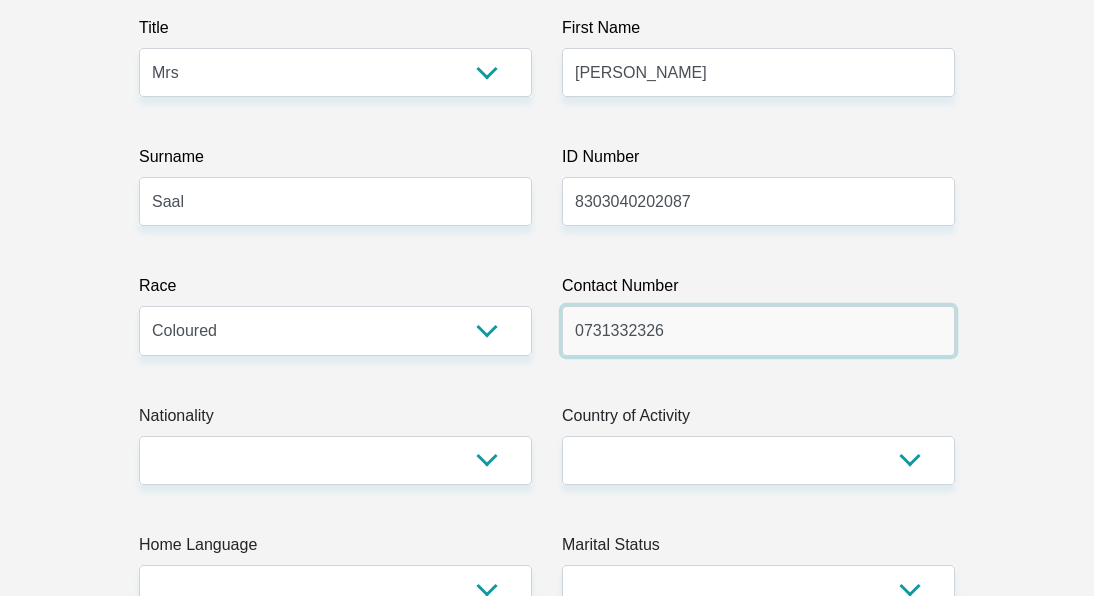 scroll, scrollTop: 700, scrollLeft: 0, axis: vertical 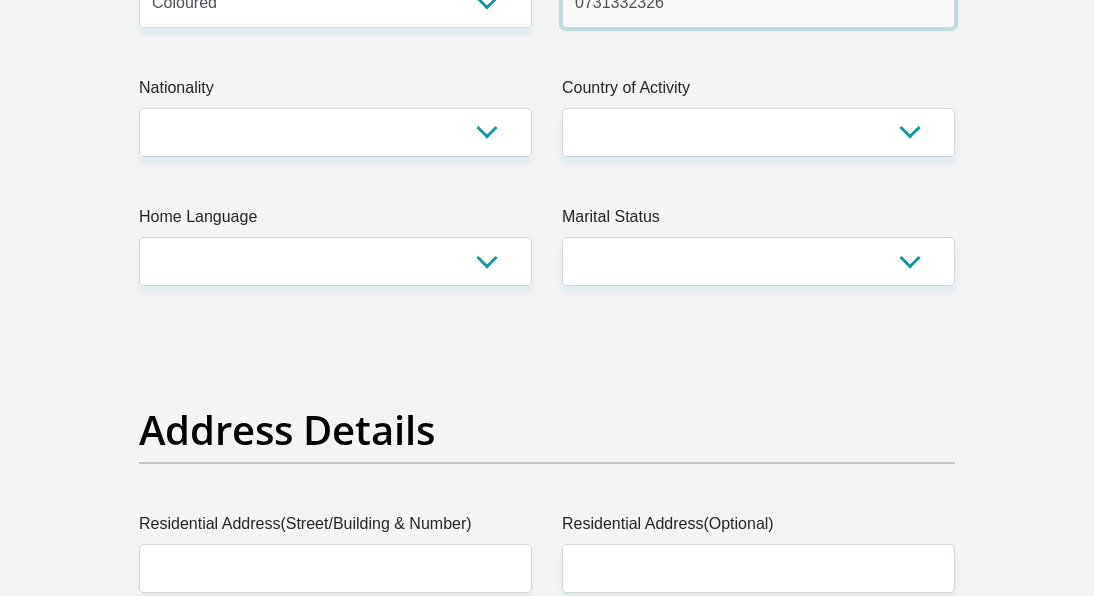 type on "0731332326" 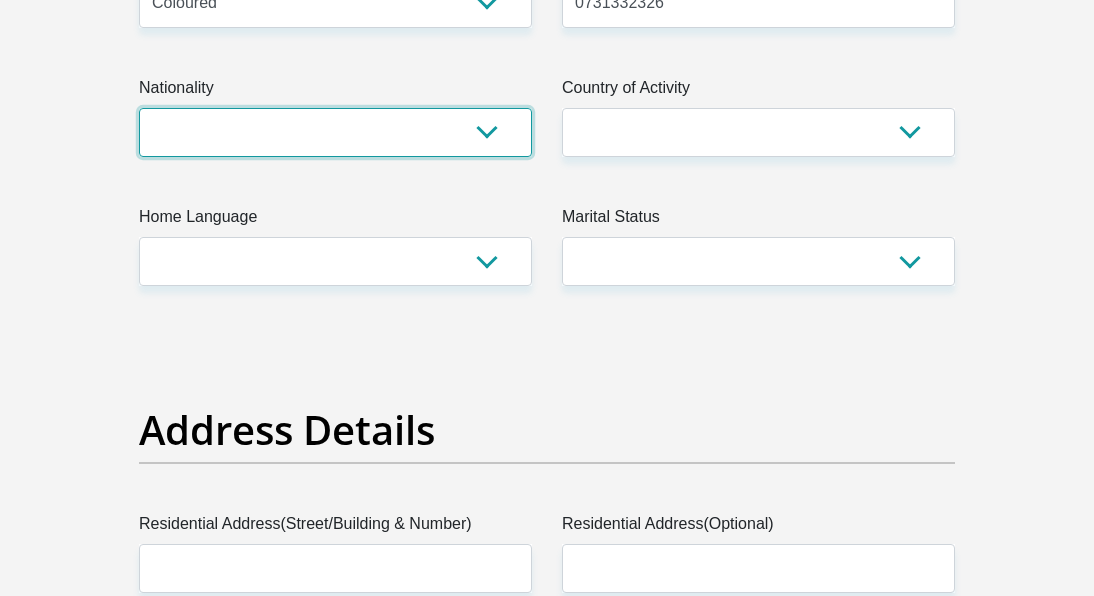 click on "[GEOGRAPHIC_DATA]
[GEOGRAPHIC_DATA]
[GEOGRAPHIC_DATA]
[GEOGRAPHIC_DATA]
[GEOGRAPHIC_DATA]
[GEOGRAPHIC_DATA] [GEOGRAPHIC_DATA]
[GEOGRAPHIC_DATA]
[GEOGRAPHIC_DATA]
[GEOGRAPHIC_DATA]
[GEOGRAPHIC_DATA]
[GEOGRAPHIC_DATA]
[GEOGRAPHIC_DATA]
[GEOGRAPHIC_DATA]
[GEOGRAPHIC_DATA]
[GEOGRAPHIC_DATA]
[DATE][GEOGRAPHIC_DATA]
[GEOGRAPHIC_DATA]
[GEOGRAPHIC_DATA]
[GEOGRAPHIC_DATA]
[GEOGRAPHIC_DATA]
[GEOGRAPHIC_DATA]
[GEOGRAPHIC_DATA]
[GEOGRAPHIC_DATA]
[GEOGRAPHIC_DATA]" at bounding box center [335, 132] 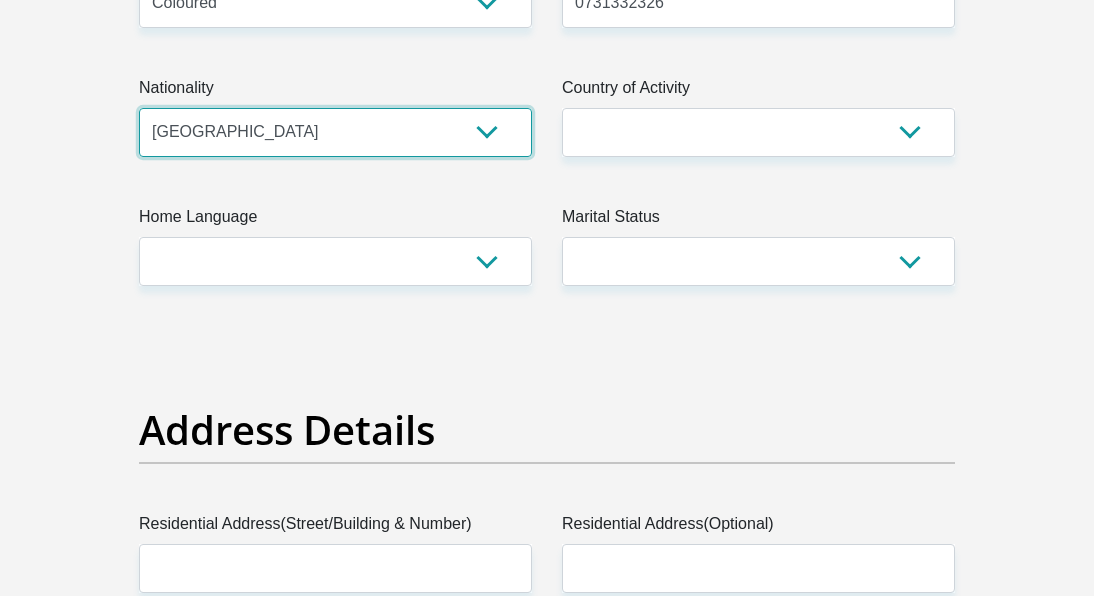 click on "[GEOGRAPHIC_DATA]
[GEOGRAPHIC_DATA]
[GEOGRAPHIC_DATA]
[GEOGRAPHIC_DATA]
[GEOGRAPHIC_DATA]
[GEOGRAPHIC_DATA] [GEOGRAPHIC_DATA]
[GEOGRAPHIC_DATA]
[GEOGRAPHIC_DATA]
[GEOGRAPHIC_DATA]
[GEOGRAPHIC_DATA]
[GEOGRAPHIC_DATA]
[GEOGRAPHIC_DATA]
[GEOGRAPHIC_DATA]
[GEOGRAPHIC_DATA]
[GEOGRAPHIC_DATA]
[DATE][GEOGRAPHIC_DATA]
[GEOGRAPHIC_DATA]
[GEOGRAPHIC_DATA]
[GEOGRAPHIC_DATA]
[GEOGRAPHIC_DATA]
[GEOGRAPHIC_DATA]
[GEOGRAPHIC_DATA]
[GEOGRAPHIC_DATA]
[GEOGRAPHIC_DATA]" at bounding box center (335, 132) 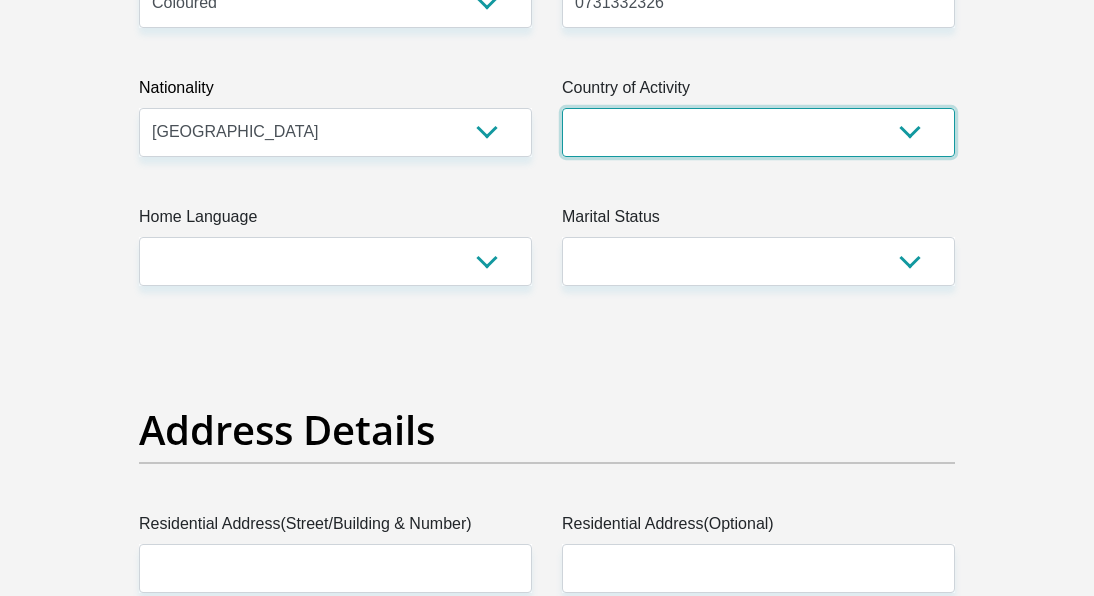 click on "[GEOGRAPHIC_DATA]
[GEOGRAPHIC_DATA]
[GEOGRAPHIC_DATA]
[GEOGRAPHIC_DATA]
[GEOGRAPHIC_DATA]
[GEOGRAPHIC_DATA] [GEOGRAPHIC_DATA]
[GEOGRAPHIC_DATA]
[GEOGRAPHIC_DATA]
[GEOGRAPHIC_DATA]
[GEOGRAPHIC_DATA]
[GEOGRAPHIC_DATA]
[GEOGRAPHIC_DATA]
[GEOGRAPHIC_DATA]
[GEOGRAPHIC_DATA]
[GEOGRAPHIC_DATA]
[DATE][GEOGRAPHIC_DATA]
[GEOGRAPHIC_DATA]
[GEOGRAPHIC_DATA]
[GEOGRAPHIC_DATA]
[GEOGRAPHIC_DATA]" at bounding box center [758, 132] 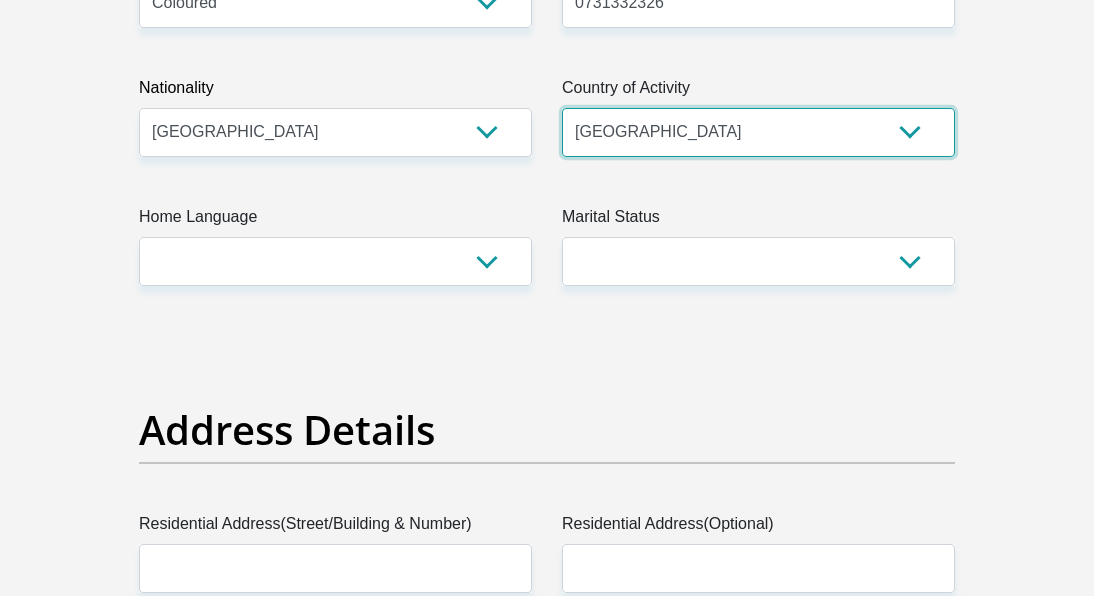 click on "[GEOGRAPHIC_DATA]
[GEOGRAPHIC_DATA]
[GEOGRAPHIC_DATA]
[GEOGRAPHIC_DATA]
[GEOGRAPHIC_DATA]
[GEOGRAPHIC_DATA] [GEOGRAPHIC_DATA]
[GEOGRAPHIC_DATA]
[GEOGRAPHIC_DATA]
[GEOGRAPHIC_DATA]
[GEOGRAPHIC_DATA]
[GEOGRAPHIC_DATA]
[GEOGRAPHIC_DATA]
[GEOGRAPHIC_DATA]
[GEOGRAPHIC_DATA]
[GEOGRAPHIC_DATA]
[DATE][GEOGRAPHIC_DATA]
[GEOGRAPHIC_DATA]
[GEOGRAPHIC_DATA]
[GEOGRAPHIC_DATA]
[GEOGRAPHIC_DATA]" at bounding box center [758, 132] 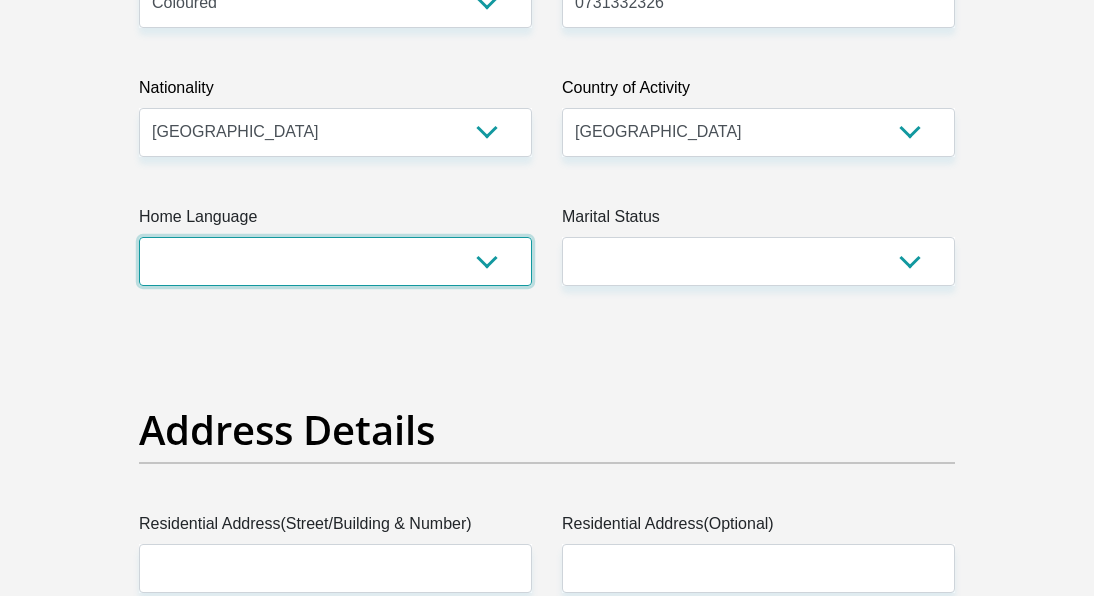 click on "Afrikaans
English
Sepedi
South Ndebele
Southern Sotho
Swati
Tsonga
Tswana
Venda
Xhosa
Zulu
Other" at bounding box center (335, 261) 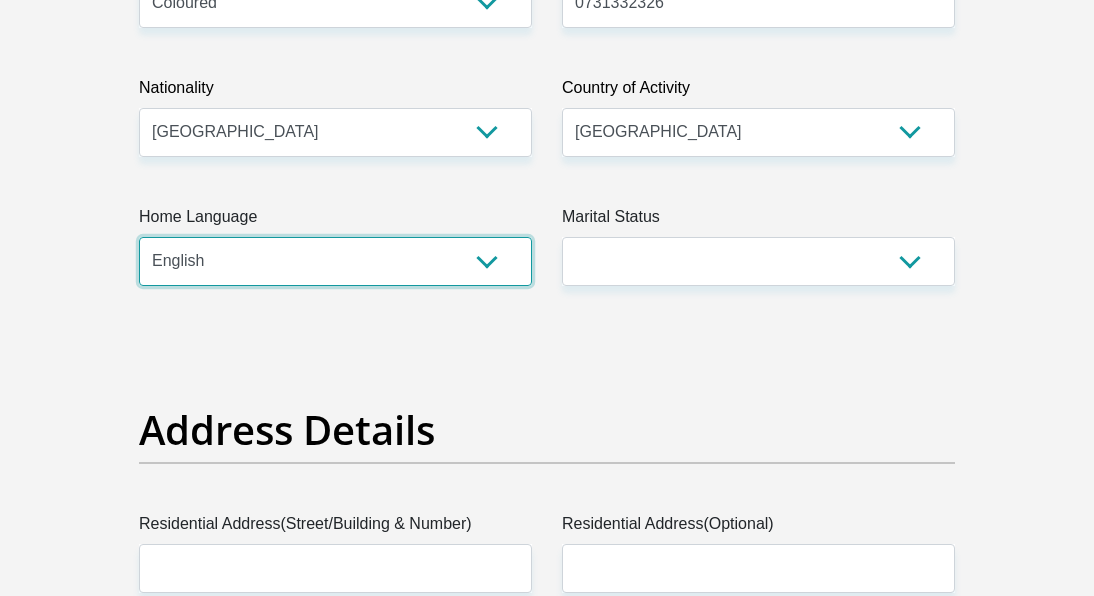 click on "Afrikaans
English
Sepedi
South Ndebele
Southern Sotho
Swati
Tsonga
Tswana
Venda
Xhosa
Zulu
Other" at bounding box center (335, 261) 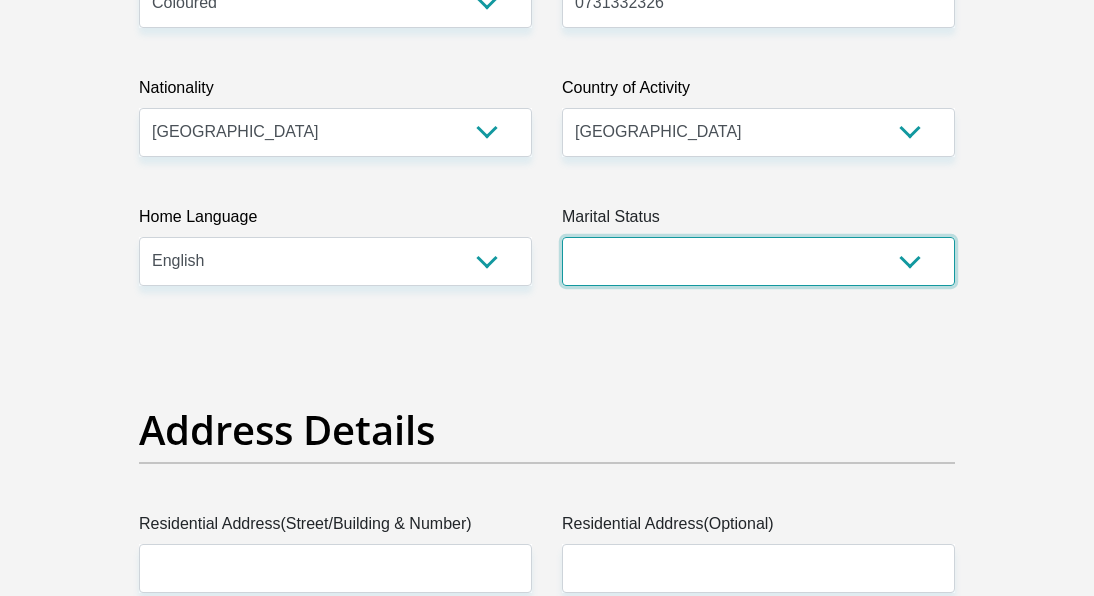 click on "Married ANC
Single
Divorced
Widowed
Married COP or Customary Law" at bounding box center (758, 261) 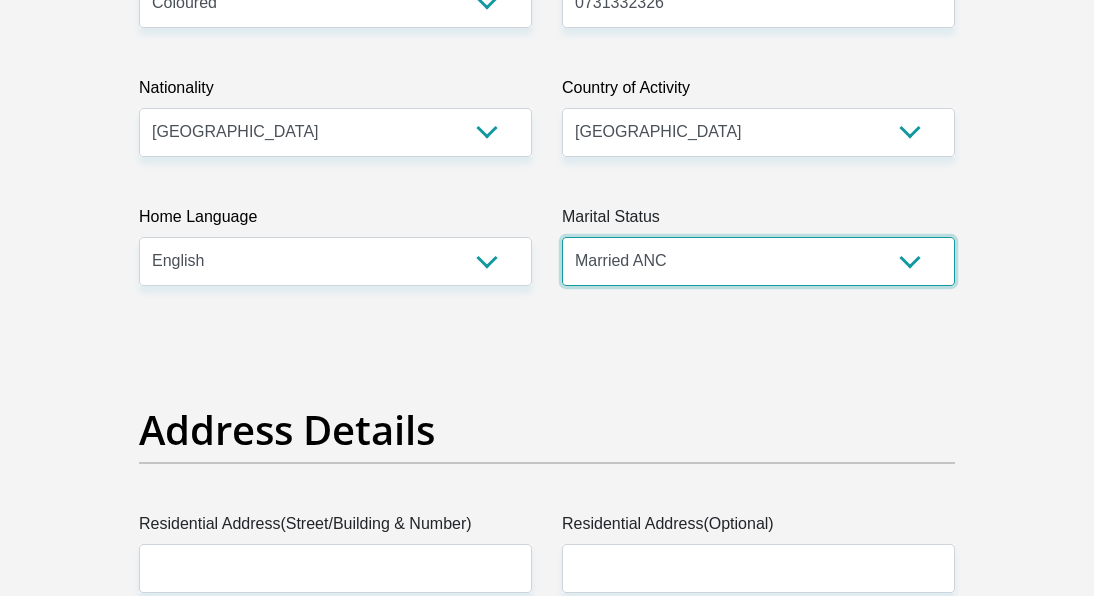 click on "Married ANC
Single
Divorced
Widowed
Married COP or Customary Law" at bounding box center (758, 261) 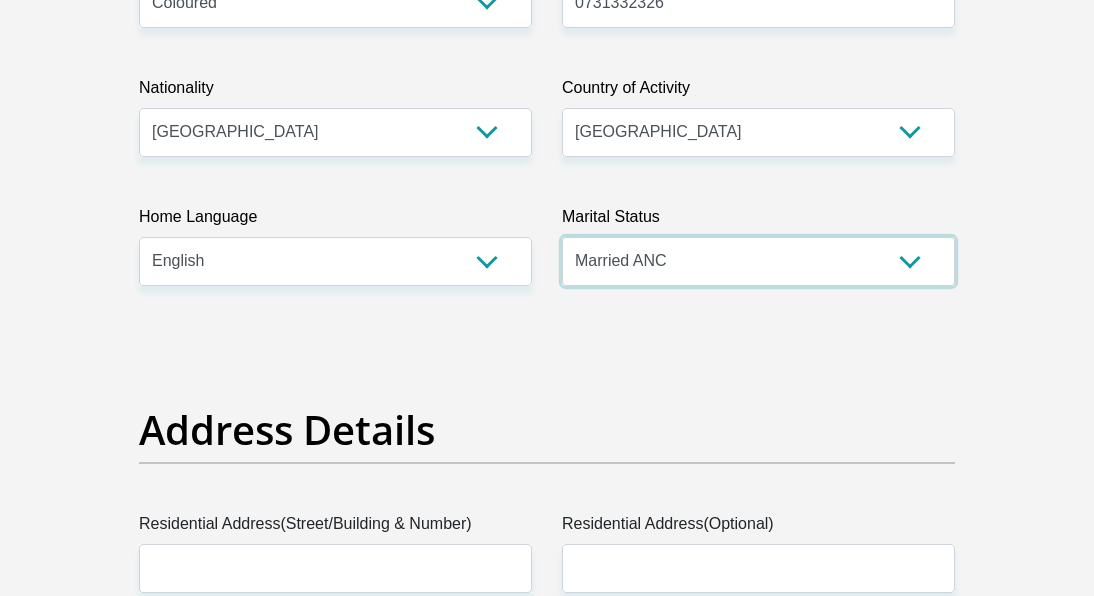 click on "Married ANC
Single
Divorced
Widowed
Married COP or Customary Law" at bounding box center (758, 261) 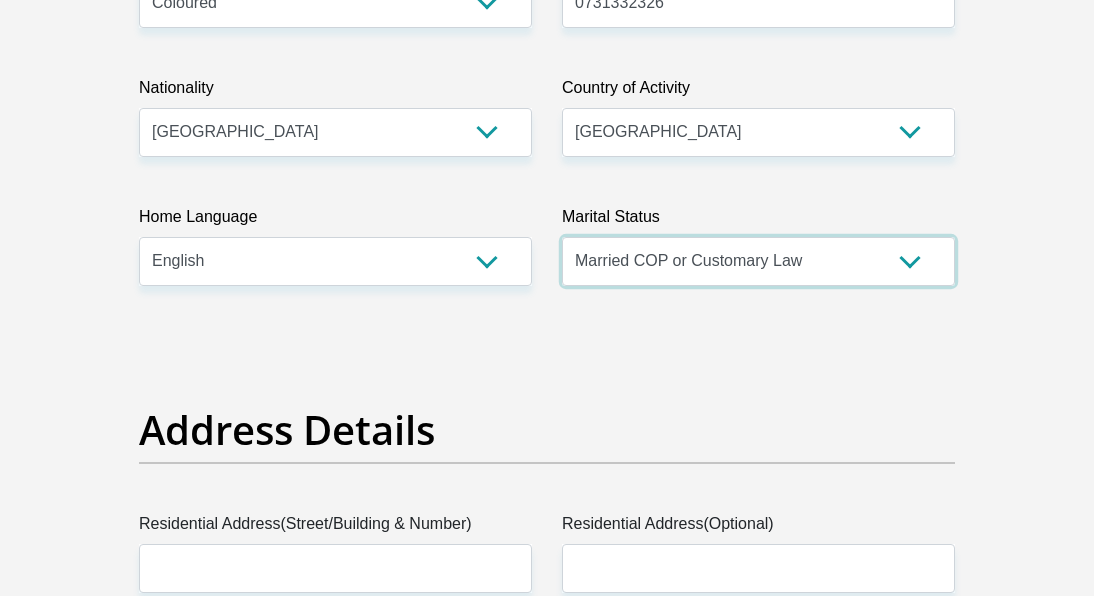 click on "Married ANC
Single
Divorced
Widowed
Married COP or Customary Law" at bounding box center [758, 261] 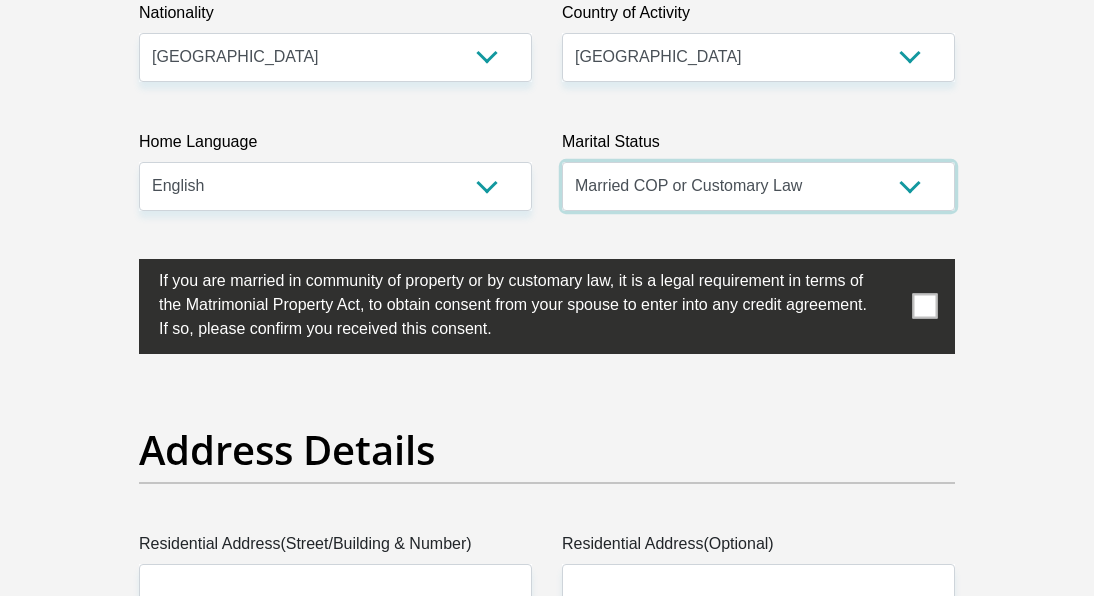 scroll, scrollTop: 900, scrollLeft: 0, axis: vertical 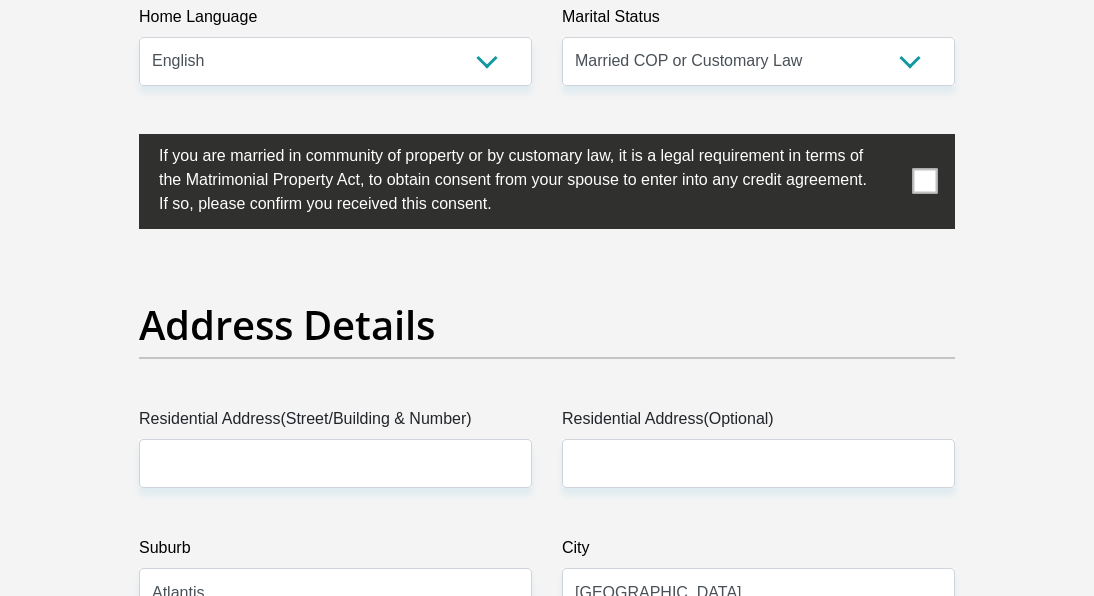 click at bounding box center [925, 181] 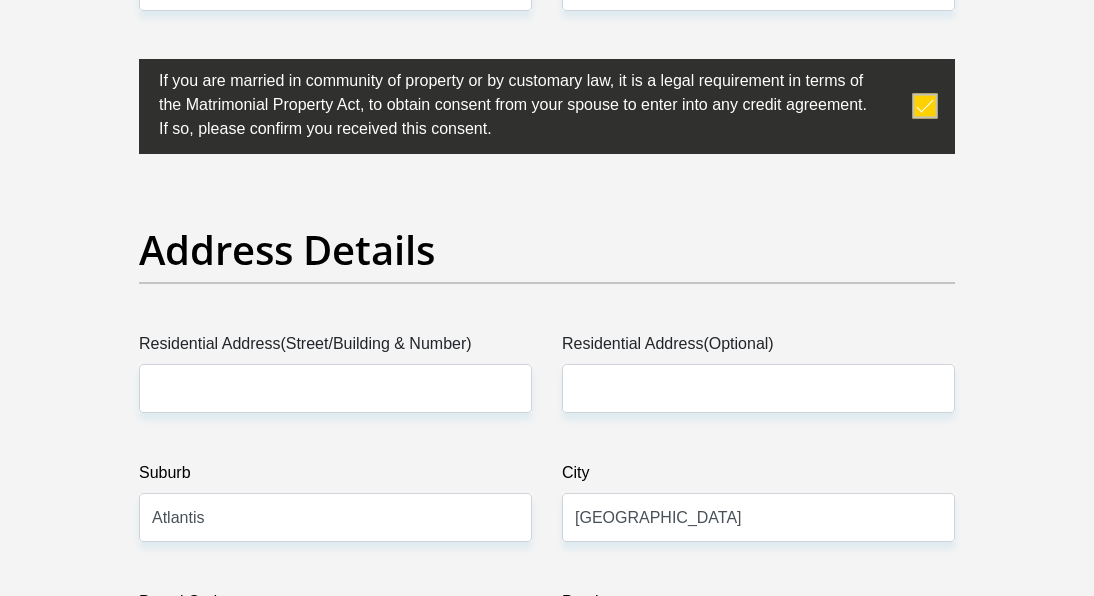 scroll, scrollTop: 1100, scrollLeft: 0, axis: vertical 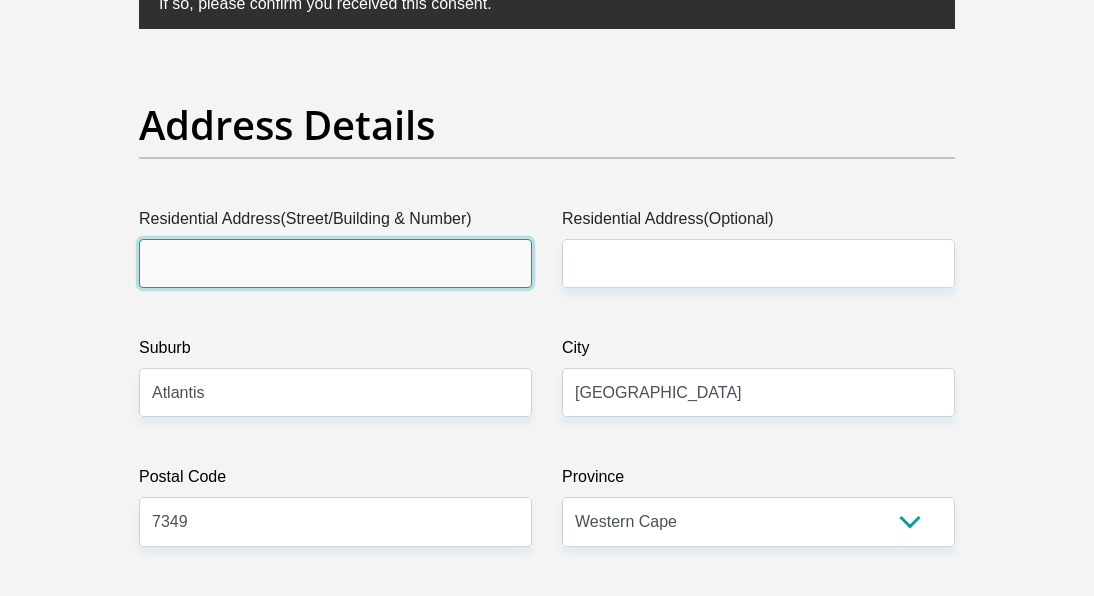 click on "Residential Address(Street/Building & Number)" at bounding box center [335, 263] 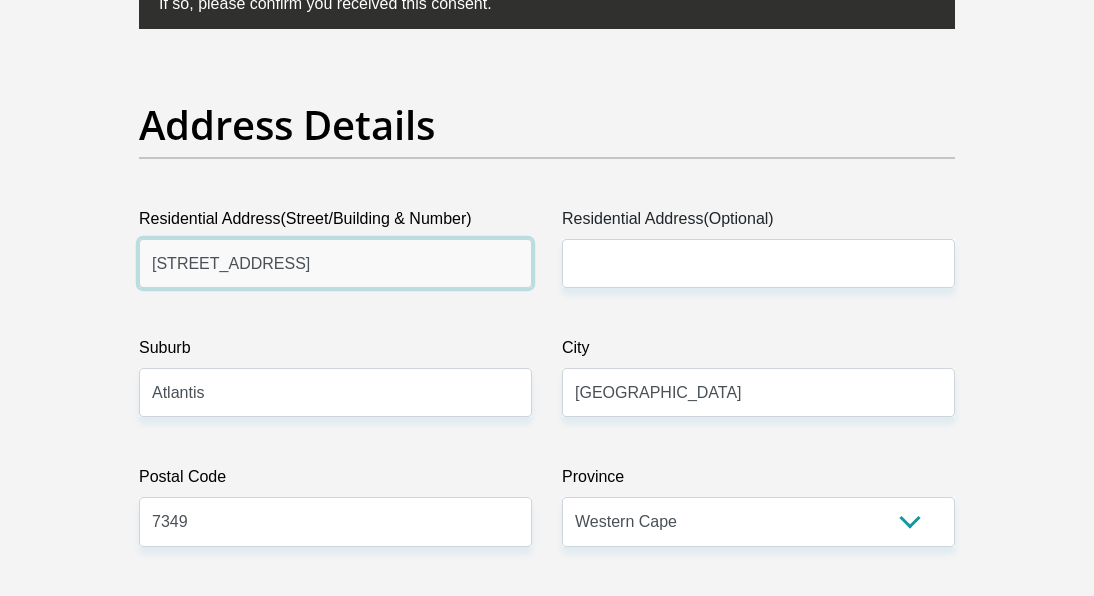 click on "[STREET_ADDRESS]" at bounding box center (335, 263) 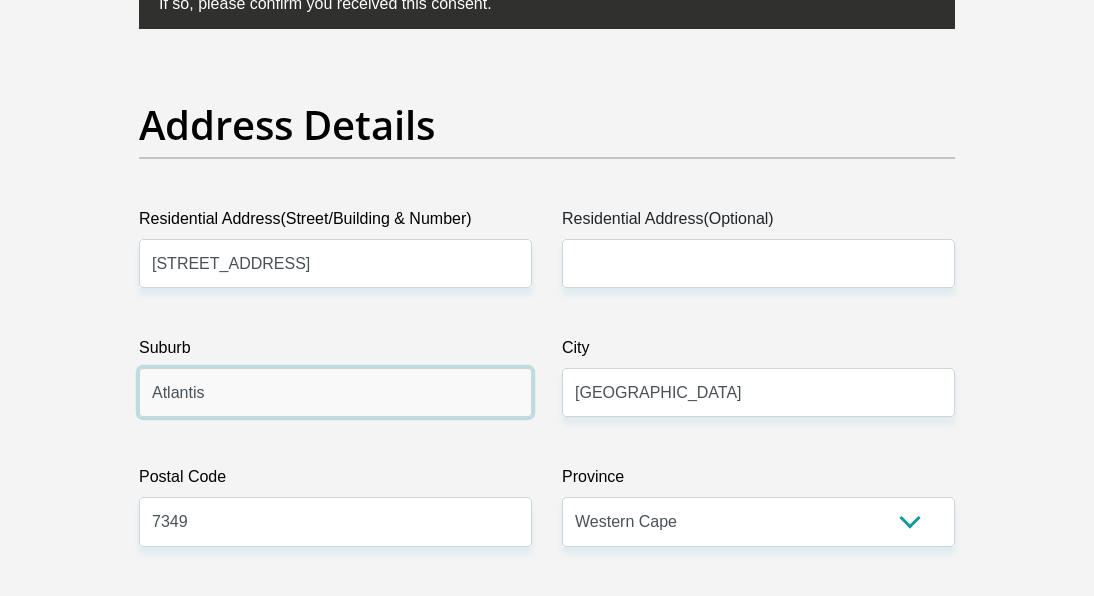 click on "Atlantis" at bounding box center [335, 392] 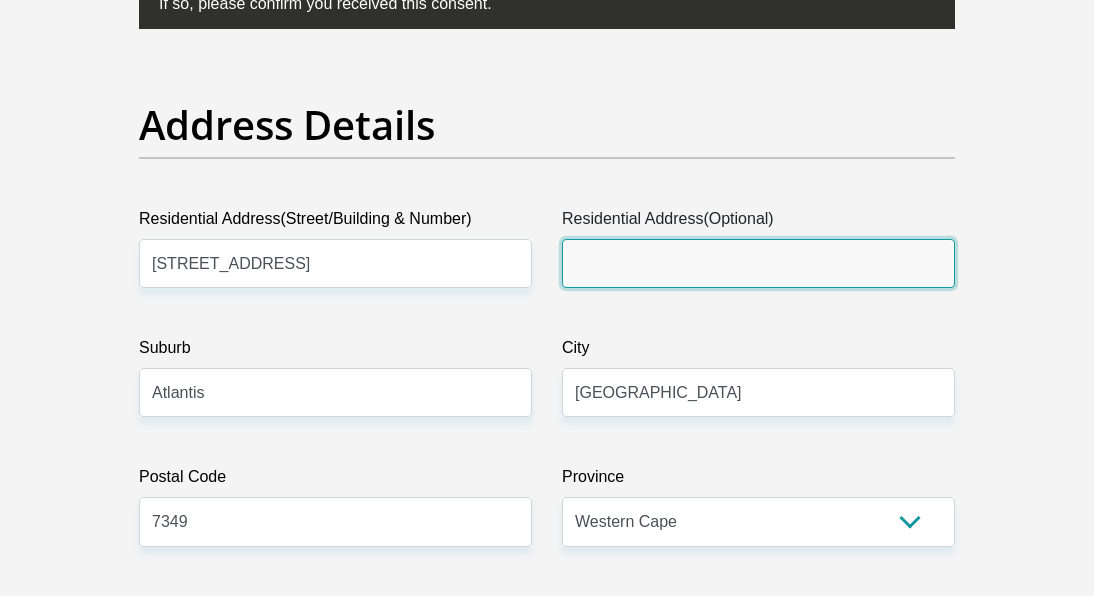 click on "Residential Address(Optional)" at bounding box center (758, 263) 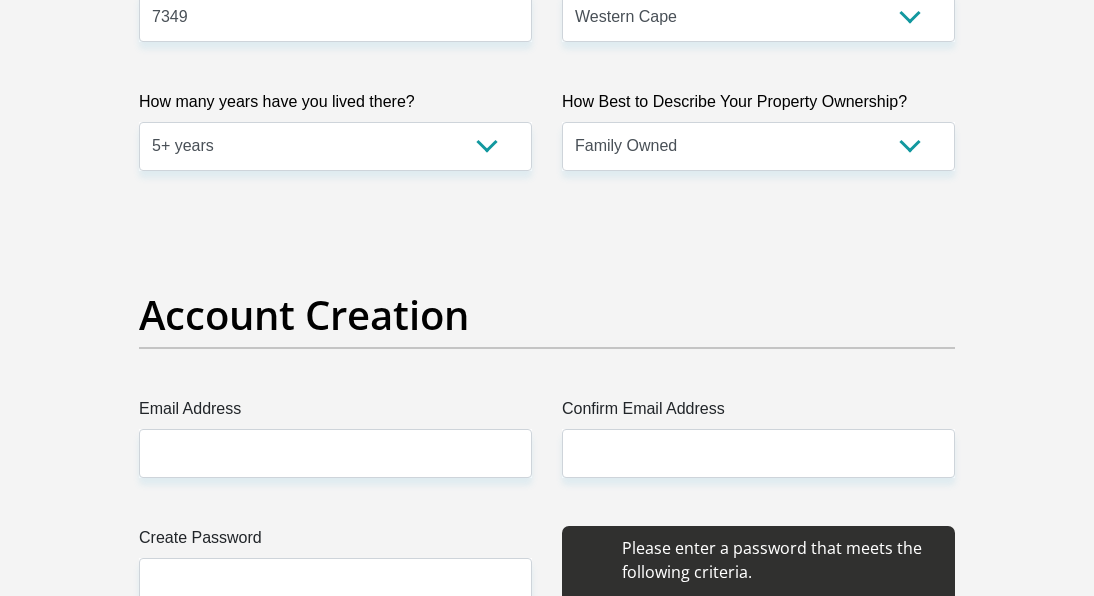 scroll, scrollTop: 1700, scrollLeft: 0, axis: vertical 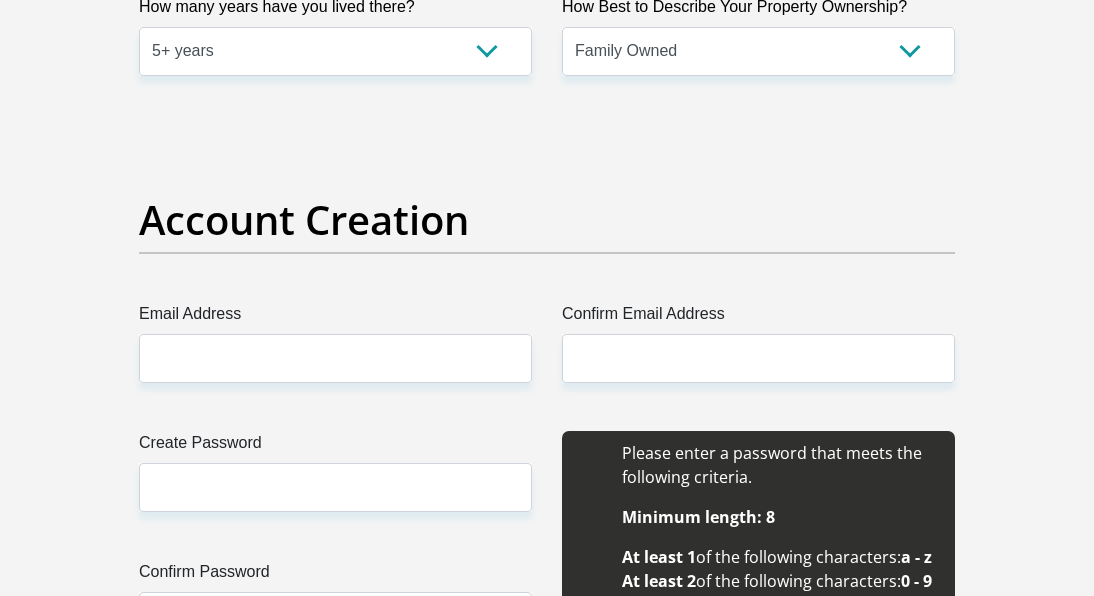 type on "Saxonsea" 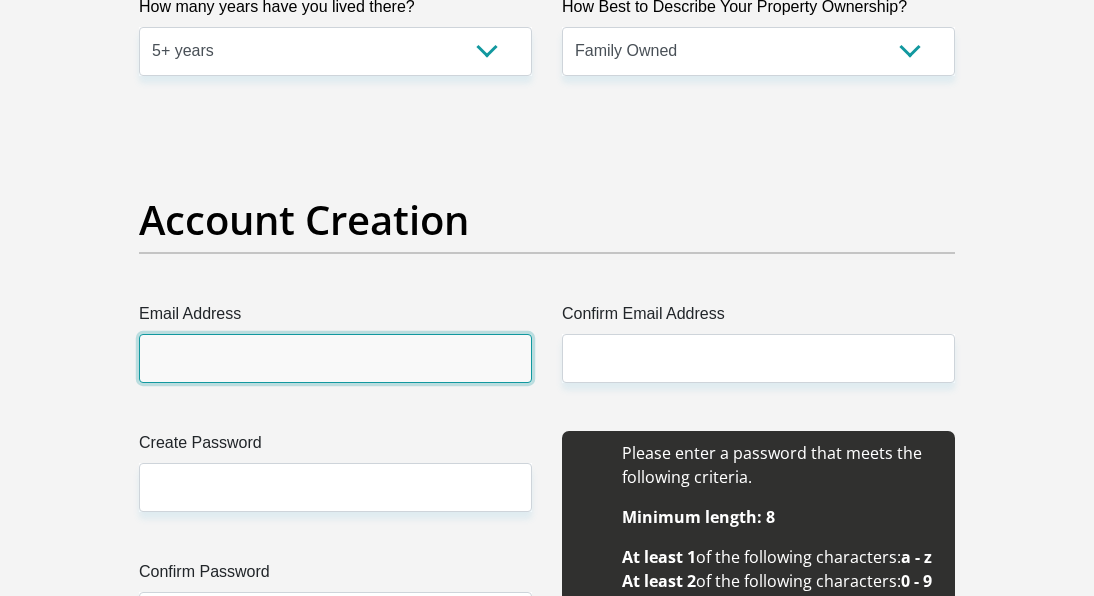 click on "Email Address" at bounding box center [335, 358] 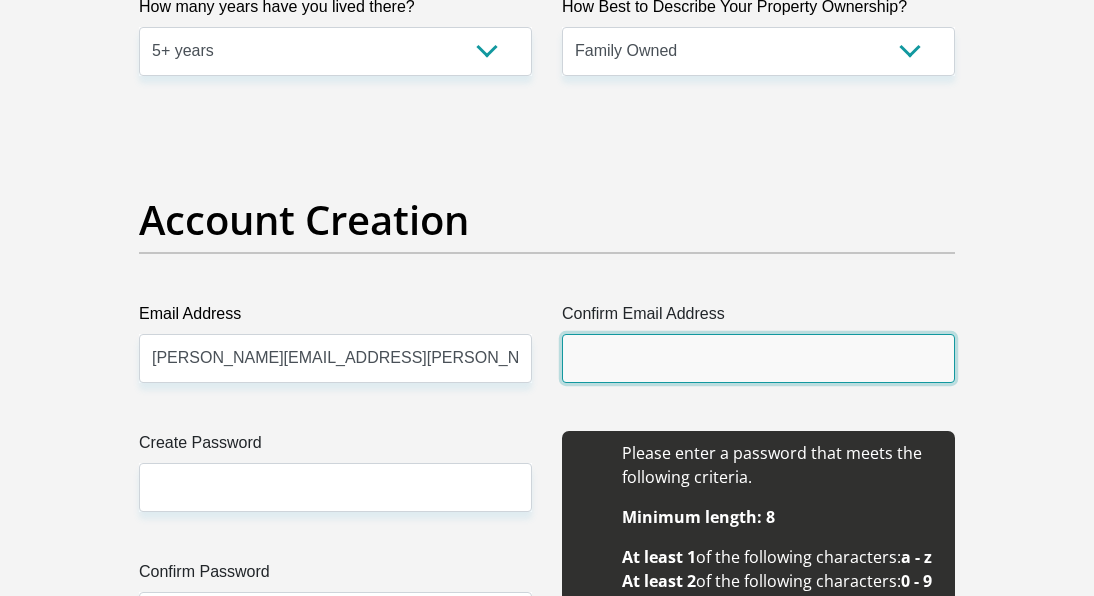 click on "Confirm Email Address" at bounding box center [758, 358] 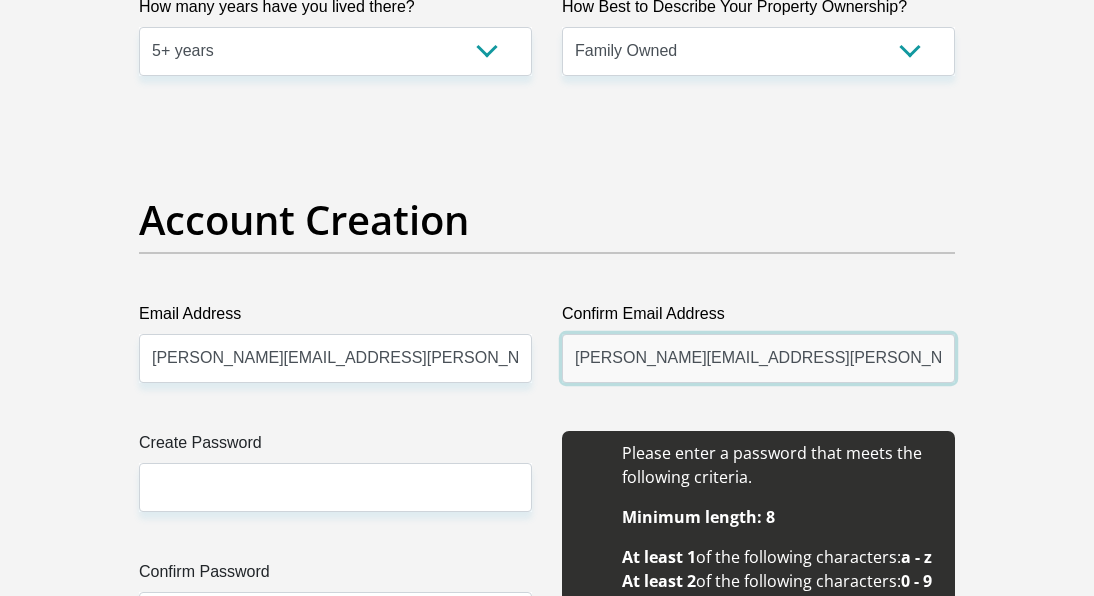 type on "[PERSON_NAME][EMAIL_ADDRESS][PERSON_NAME][DOMAIN_NAME]" 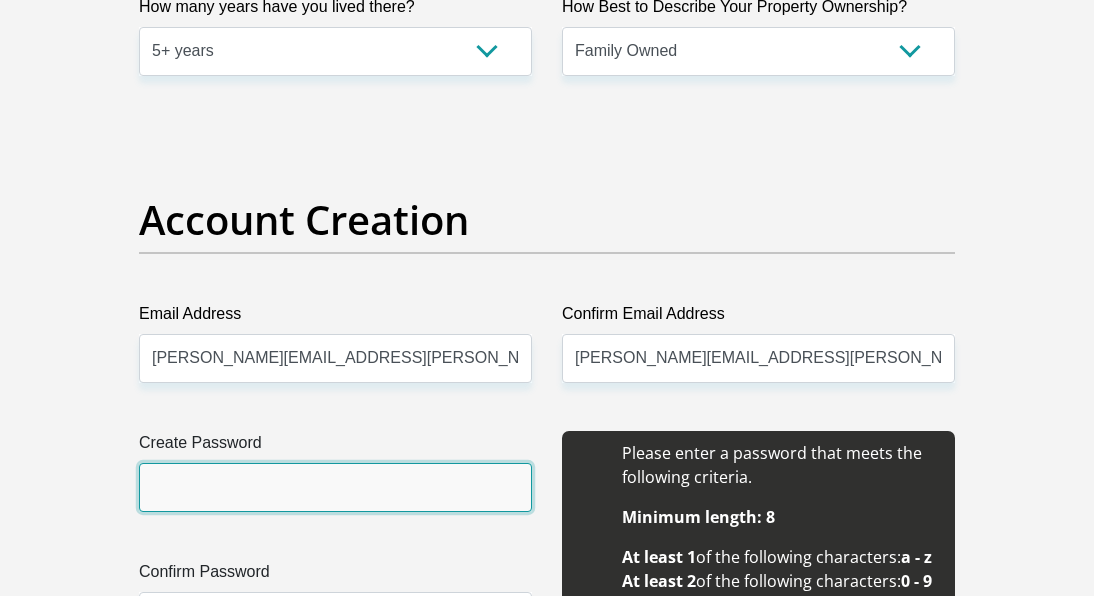 click on "Create Password" at bounding box center (335, 487) 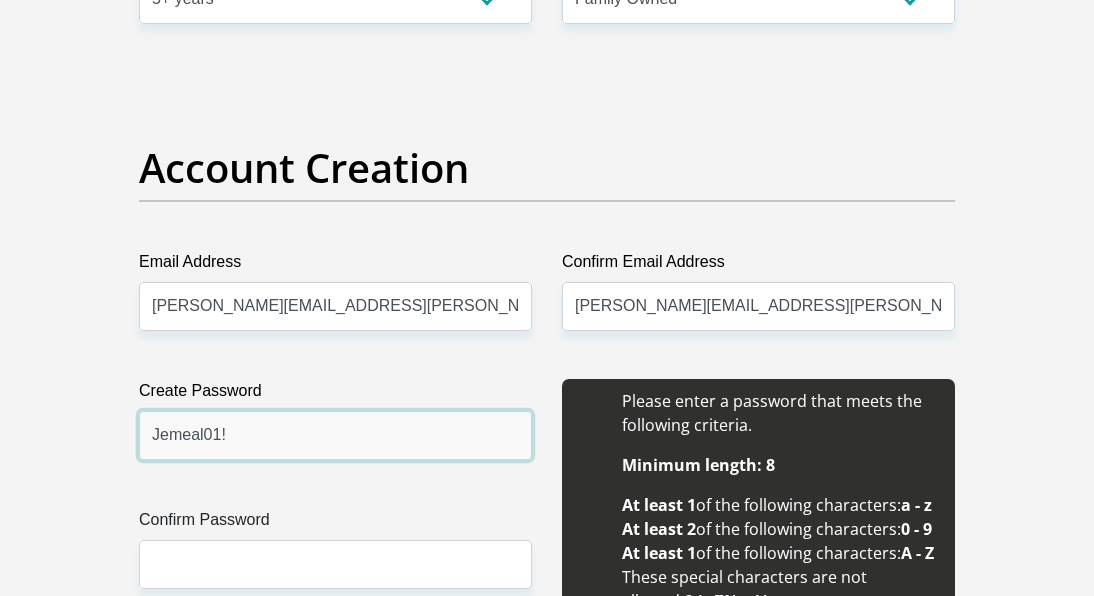 scroll, scrollTop: 1800, scrollLeft: 0, axis: vertical 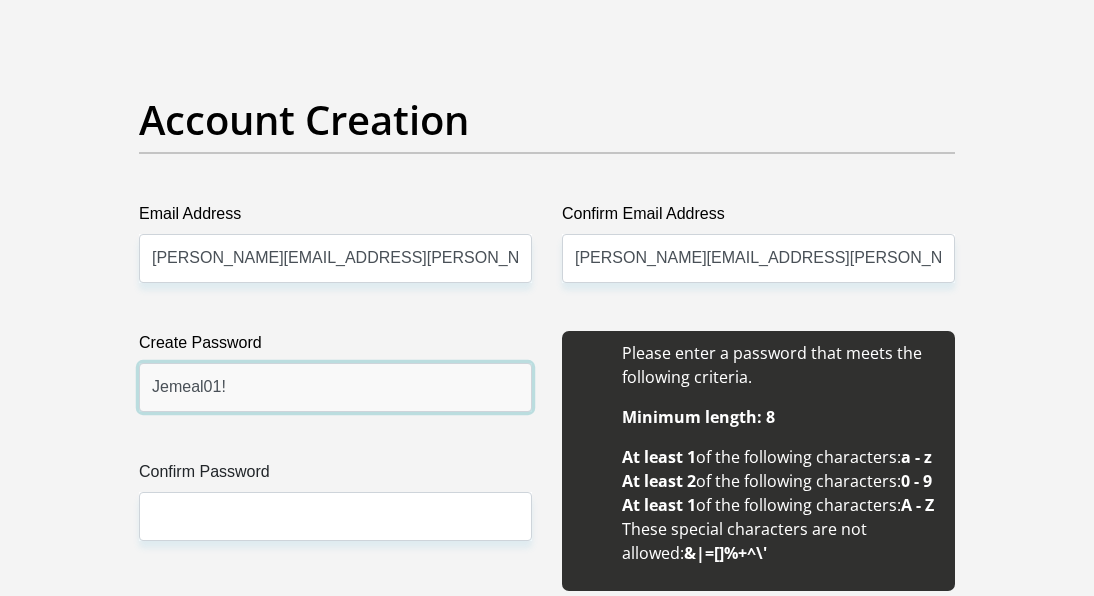 type on "Jemeal01!" 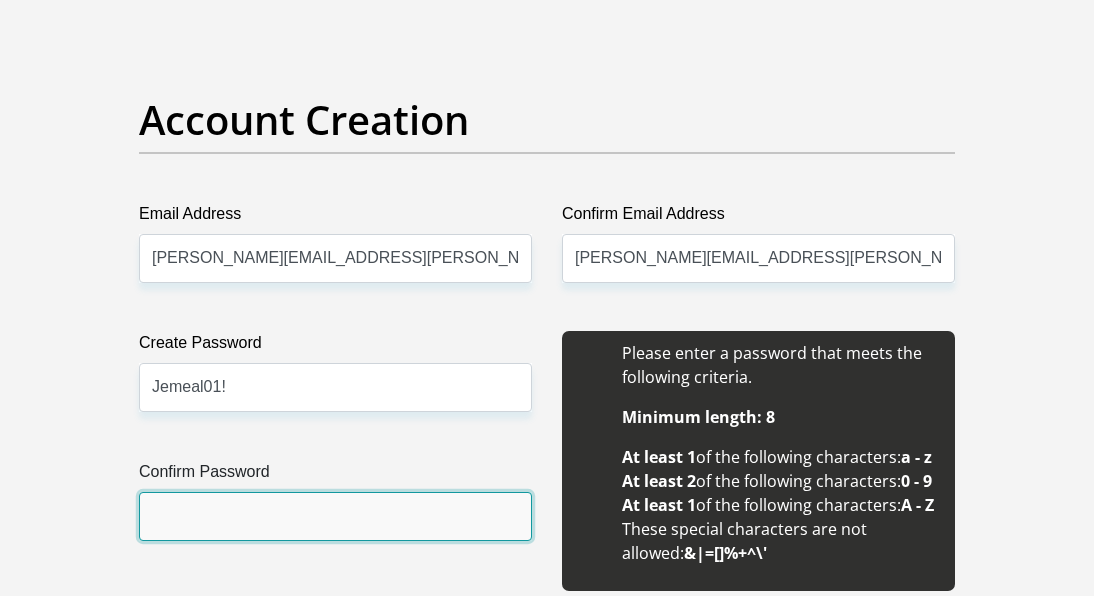 click on "Confirm Password" at bounding box center [335, 516] 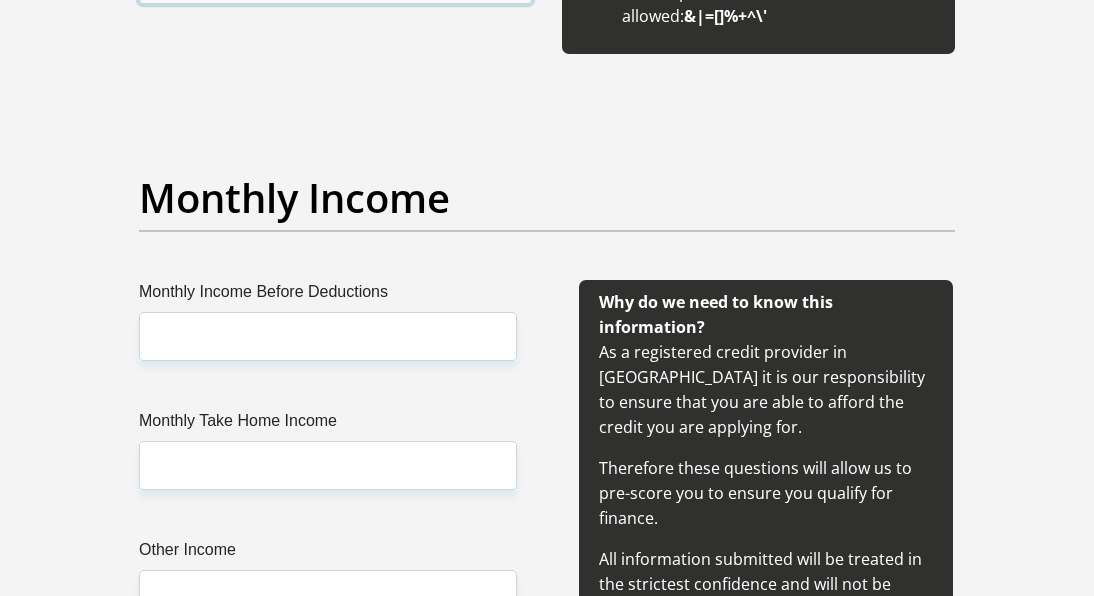 scroll, scrollTop: 2400, scrollLeft: 0, axis: vertical 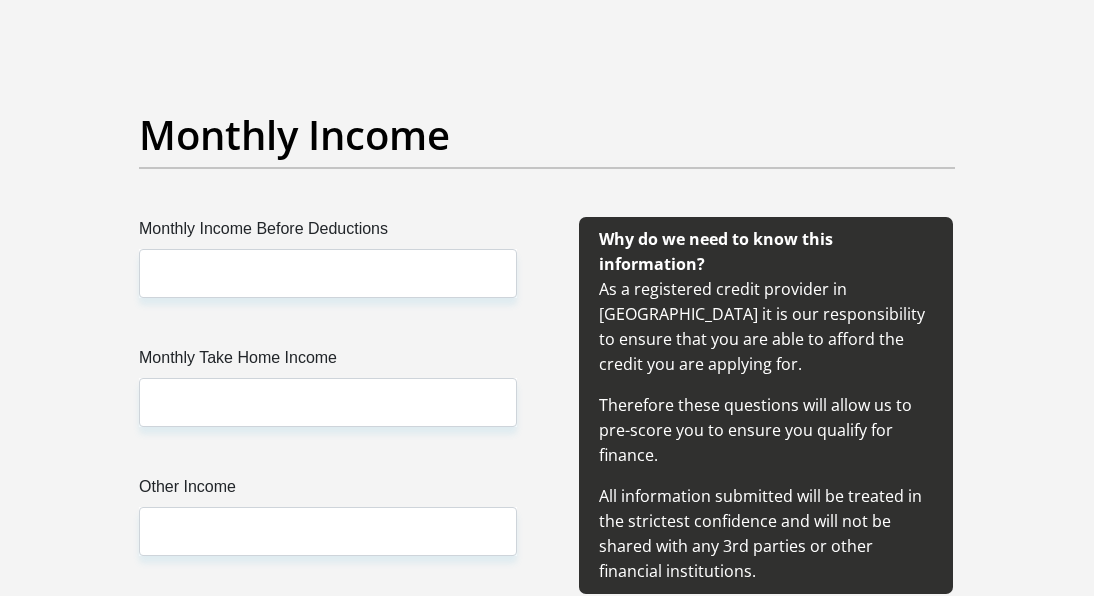 type on "Jemeal01!" 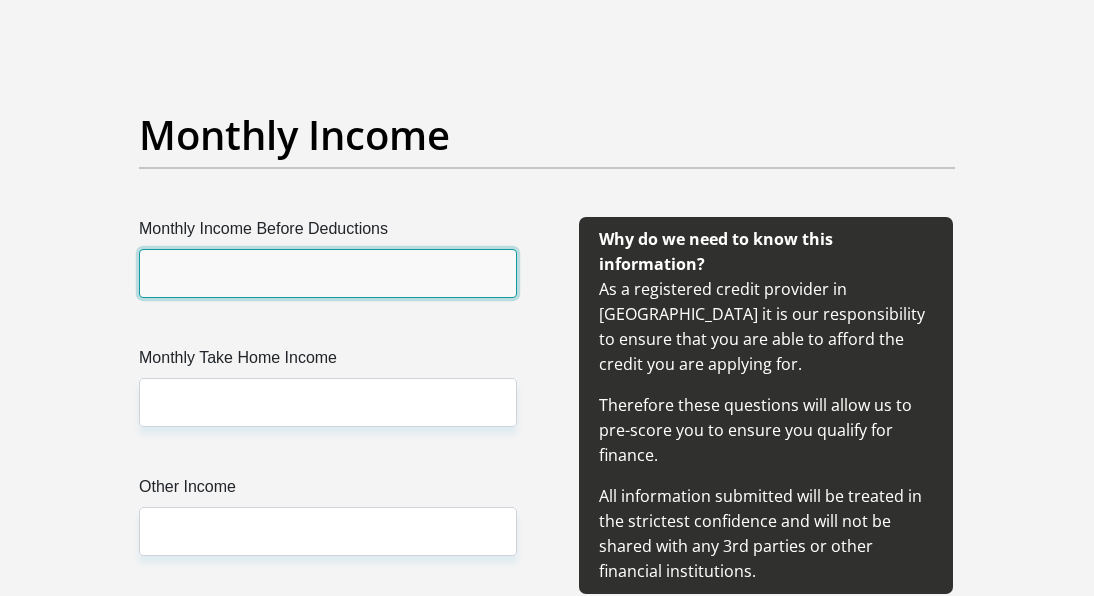 click on "Monthly Income Before Deductions" at bounding box center (328, 273) 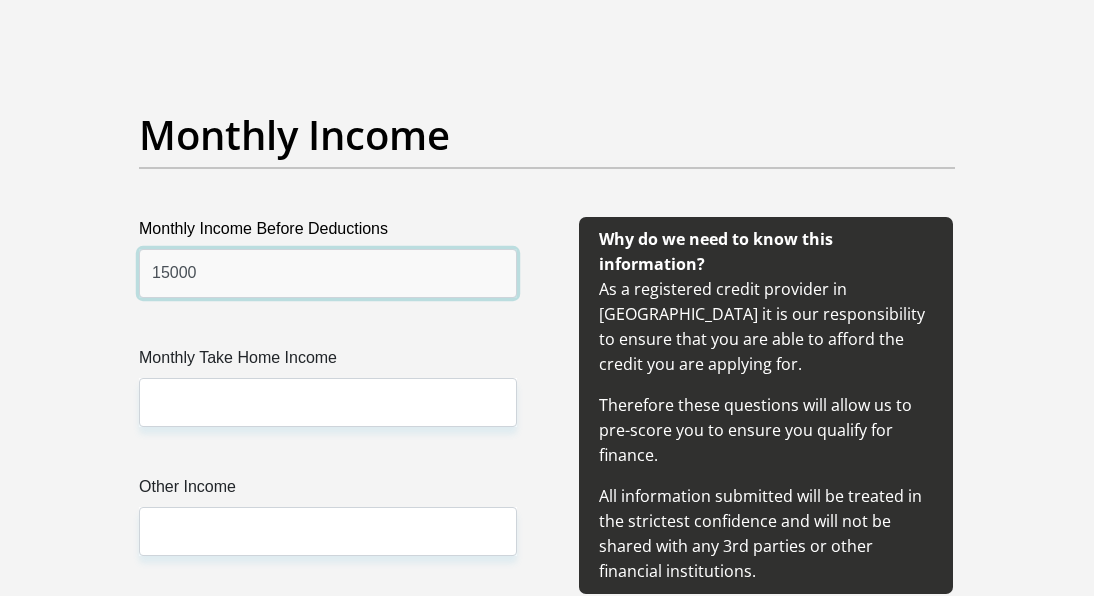 type on "15000" 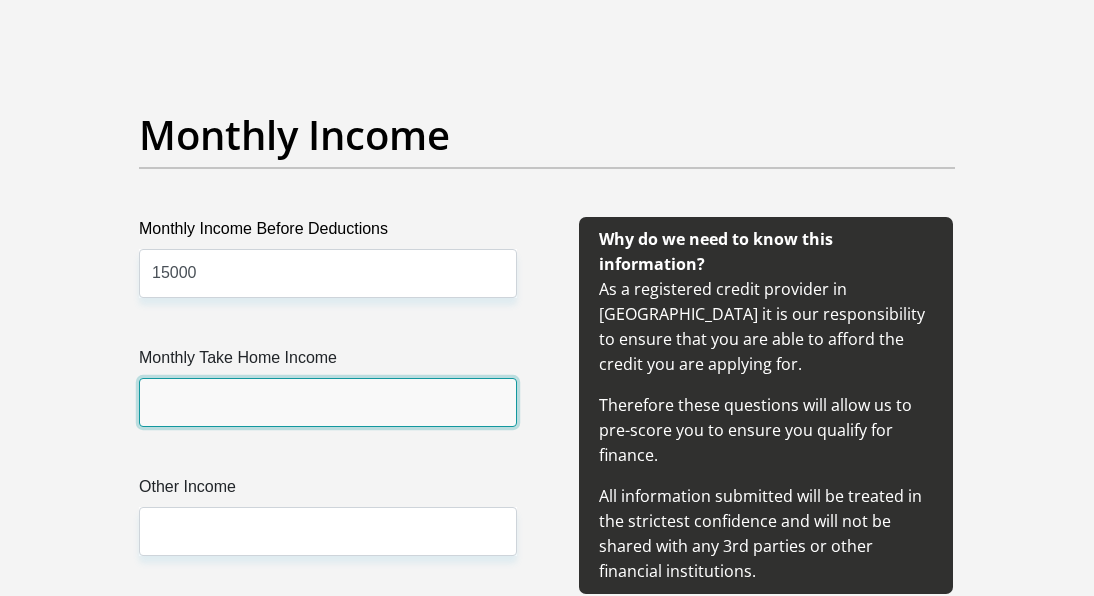 click on "Monthly Take Home Income" at bounding box center [328, 402] 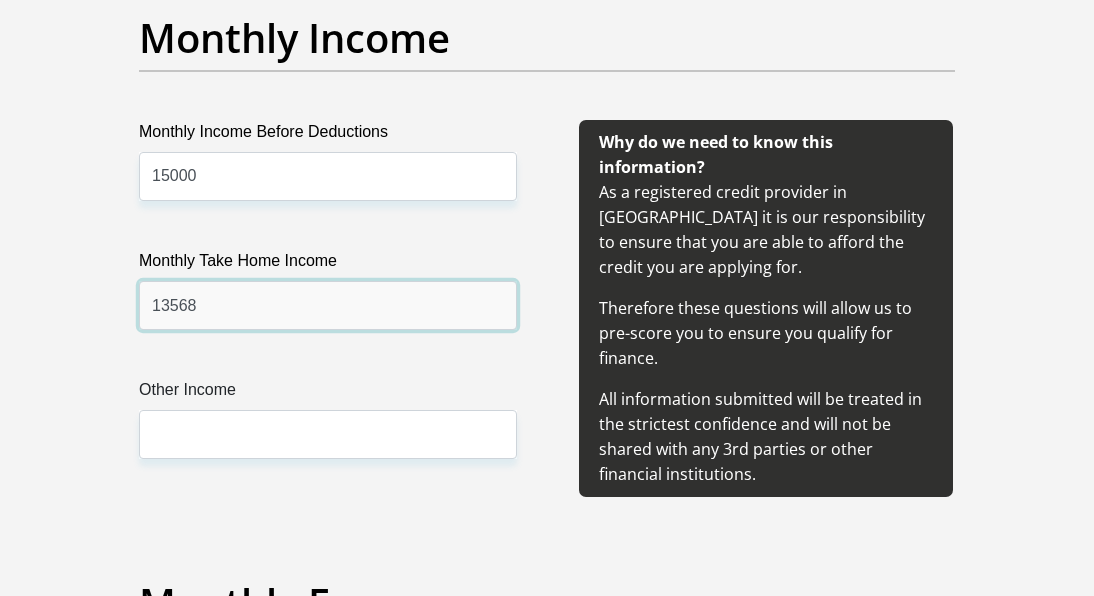 scroll, scrollTop: 2600, scrollLeft: 0, axis: vertical 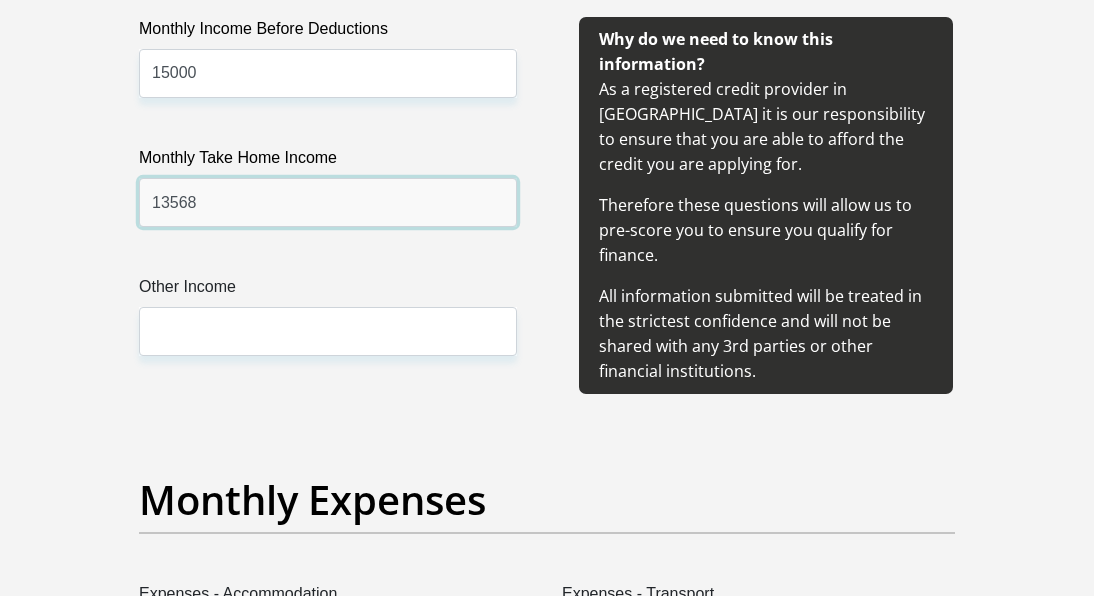 type on "13568" 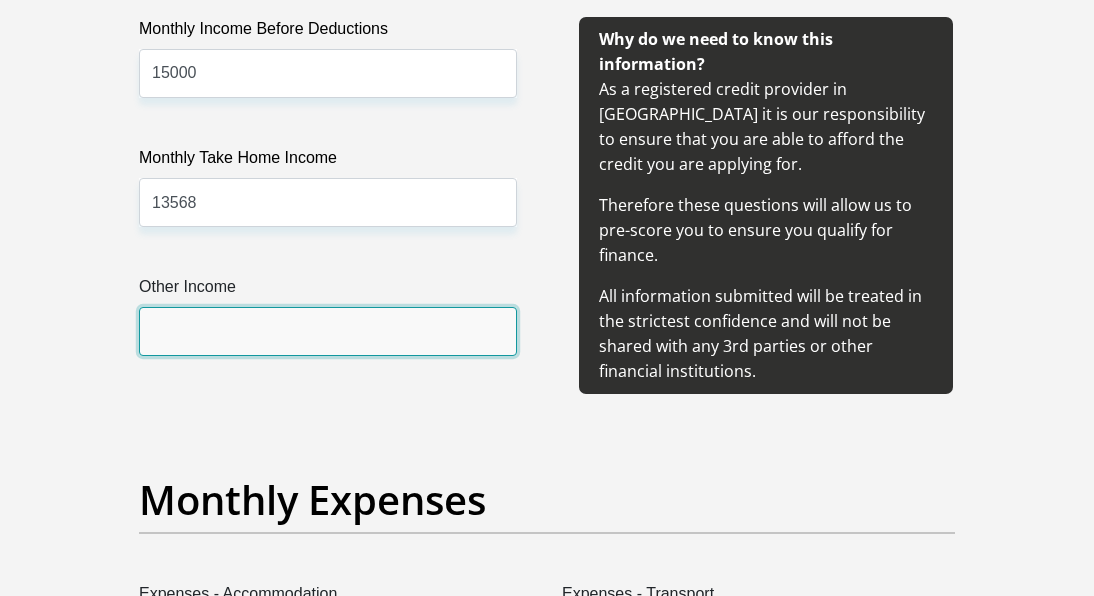 click on "Other Income" at bounding box center (328, 331) 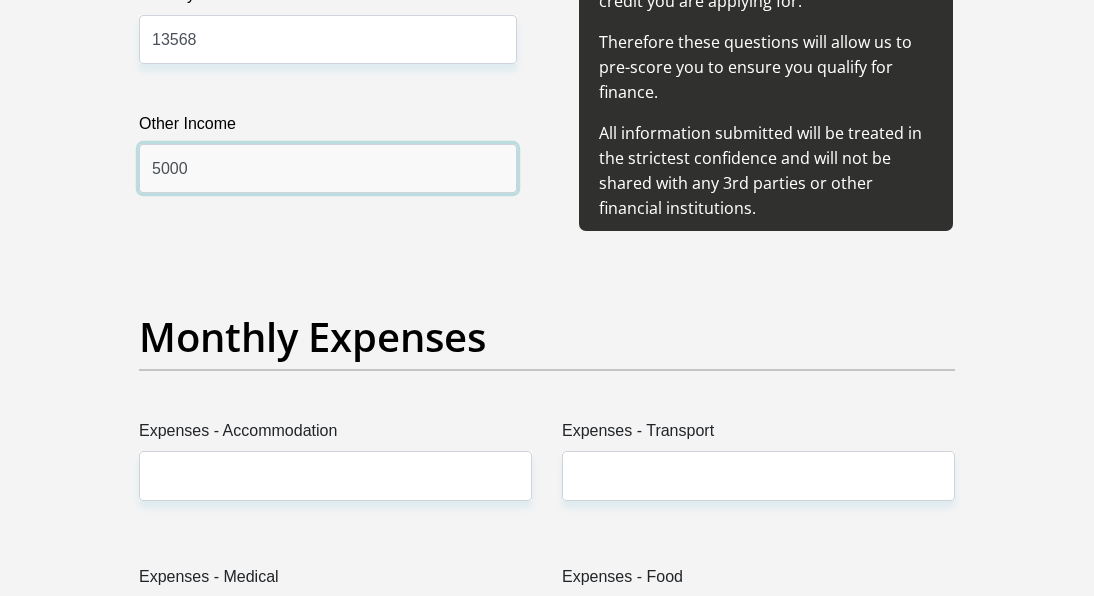 scroll, scrollTop: 3000, scrollLeft: 0, axis: vertical 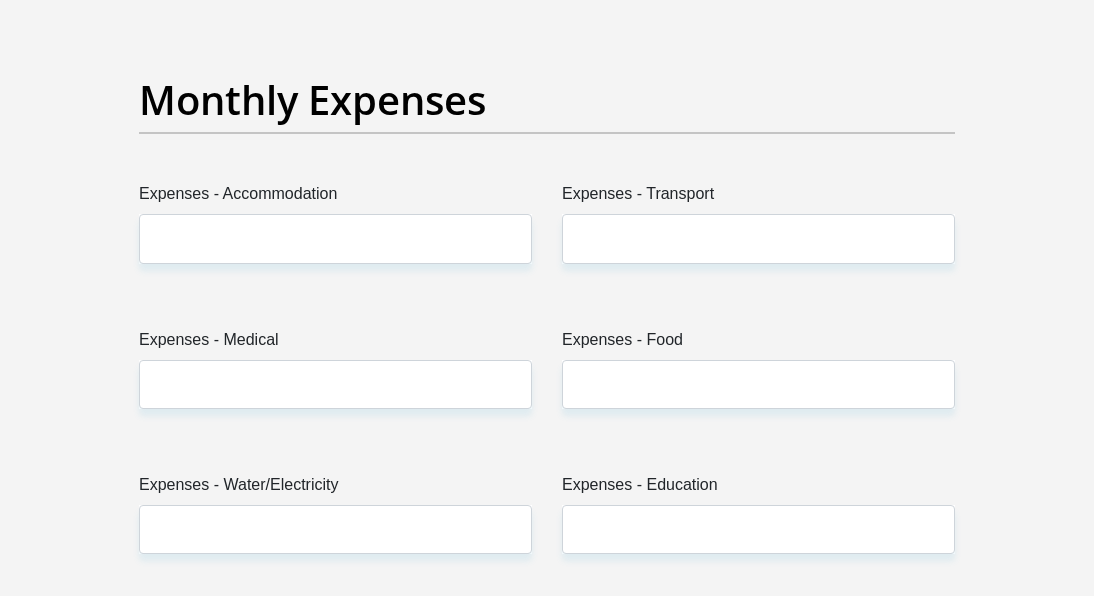 type on "5000" 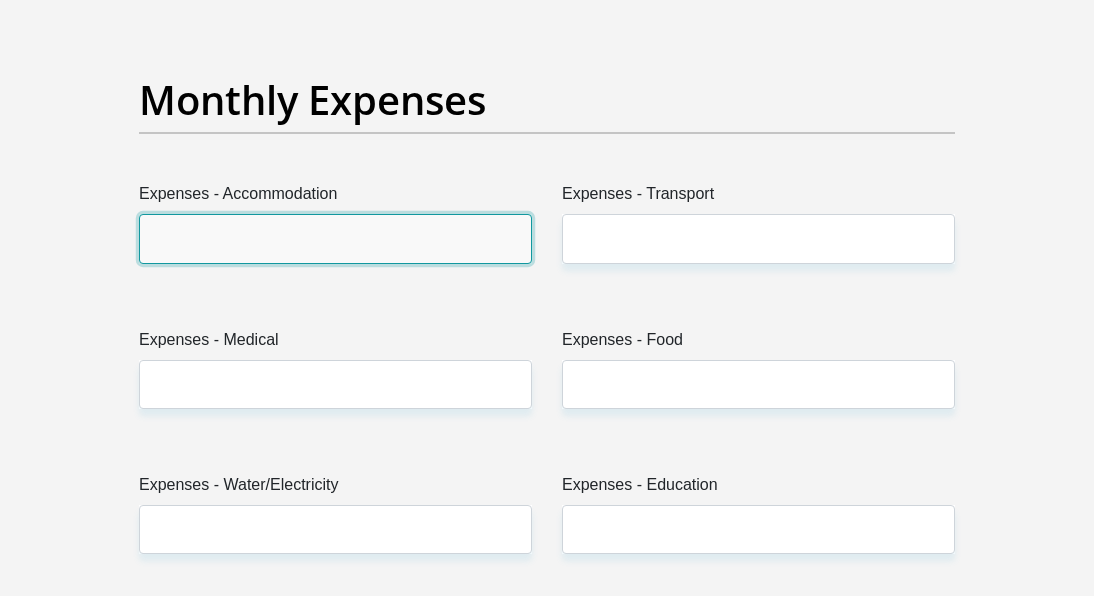 click on "Expenses - Accommodation" at bounding box center (335, 238) 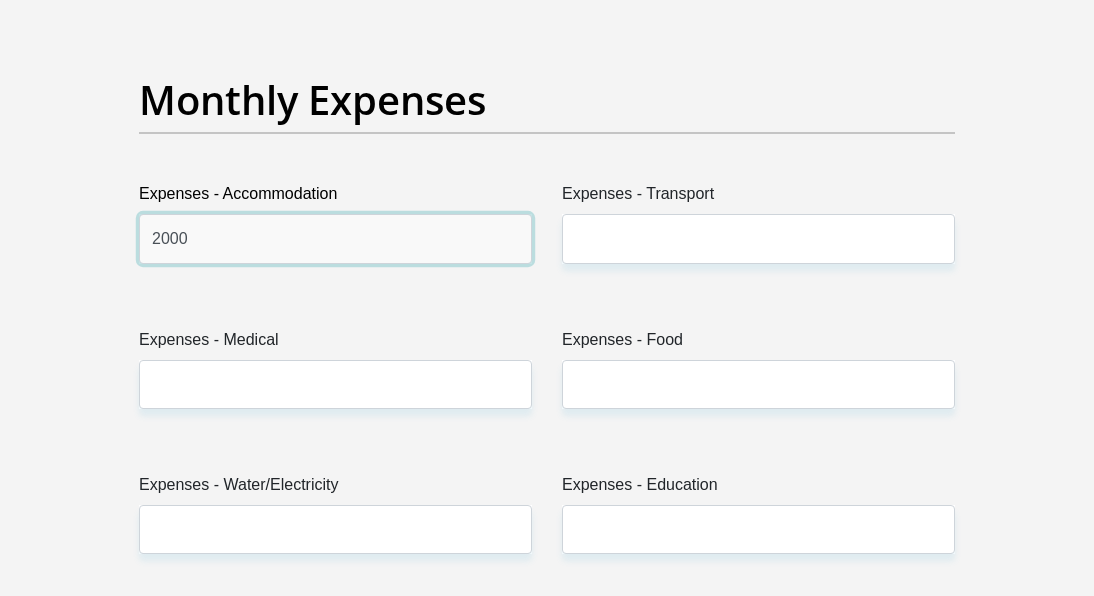 type on "2000" 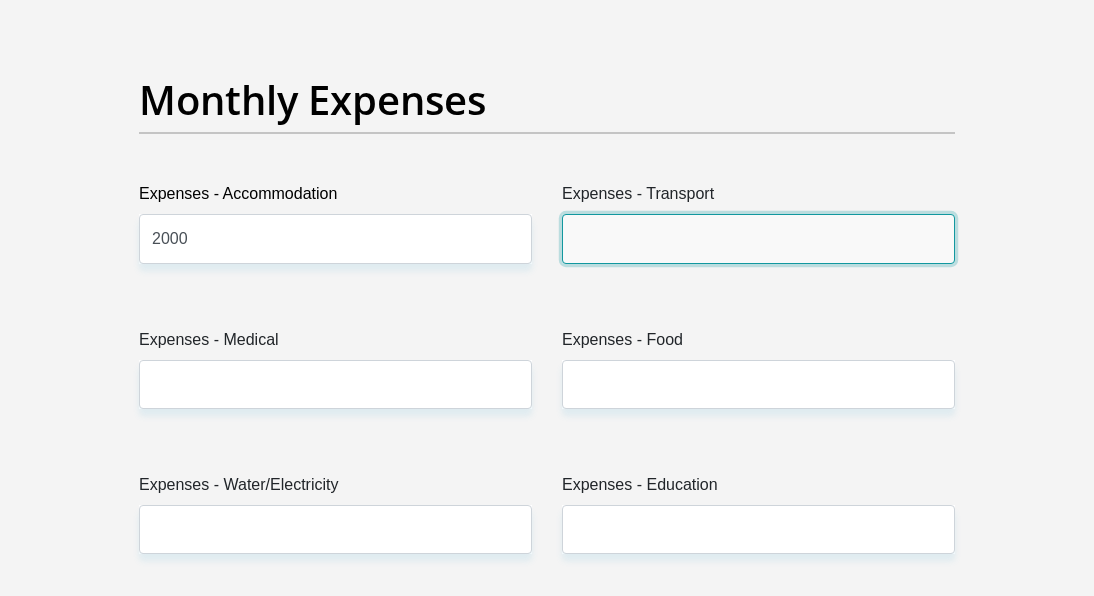 click on "Expenses - Transport" at bounding box center (758, 238) 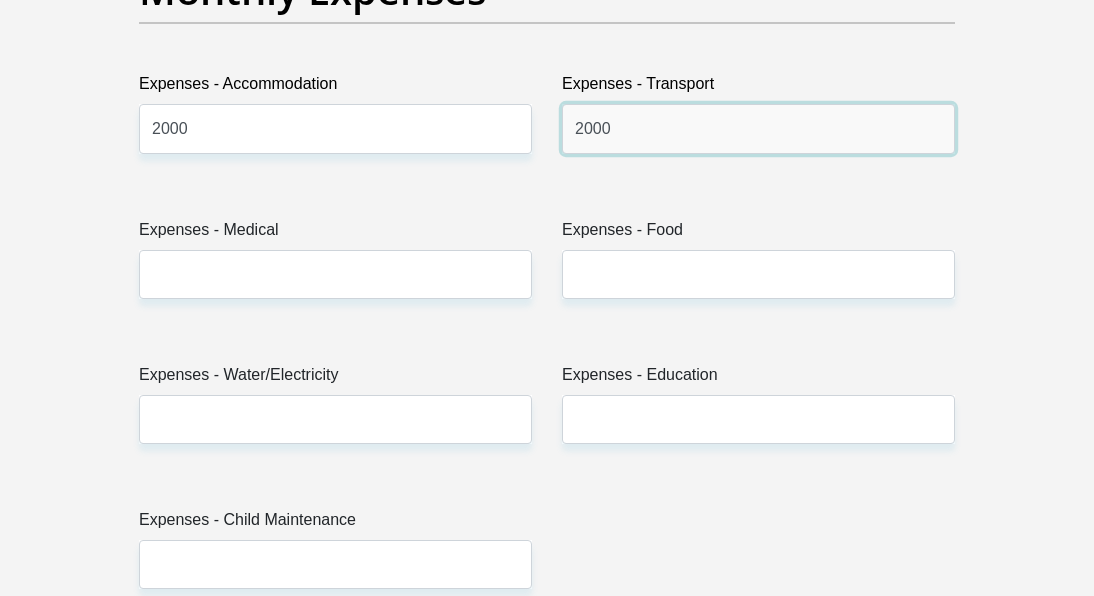 scroll, scrollTop: 3300, scrollLeft: 0, axis: vertical 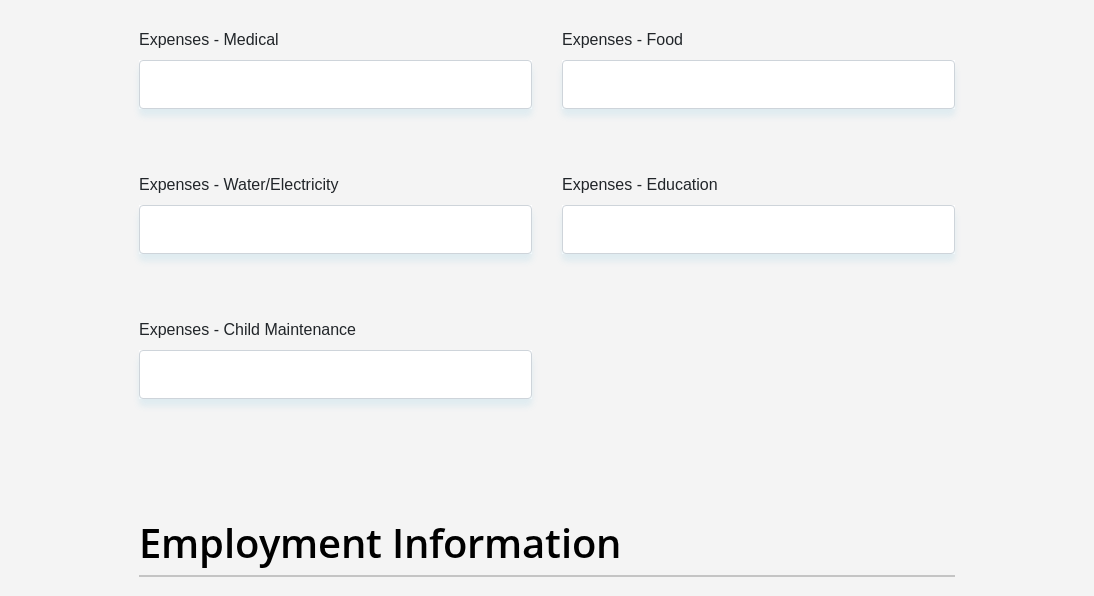 type on "2000" 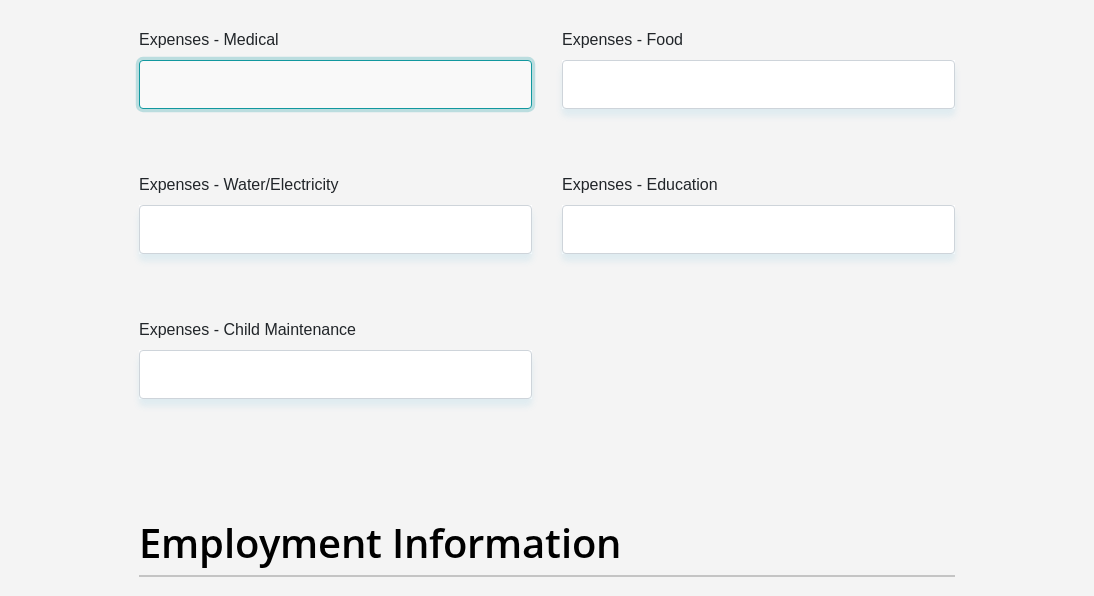 click on "Expenses - Medical" at bounding box center (335, 84) 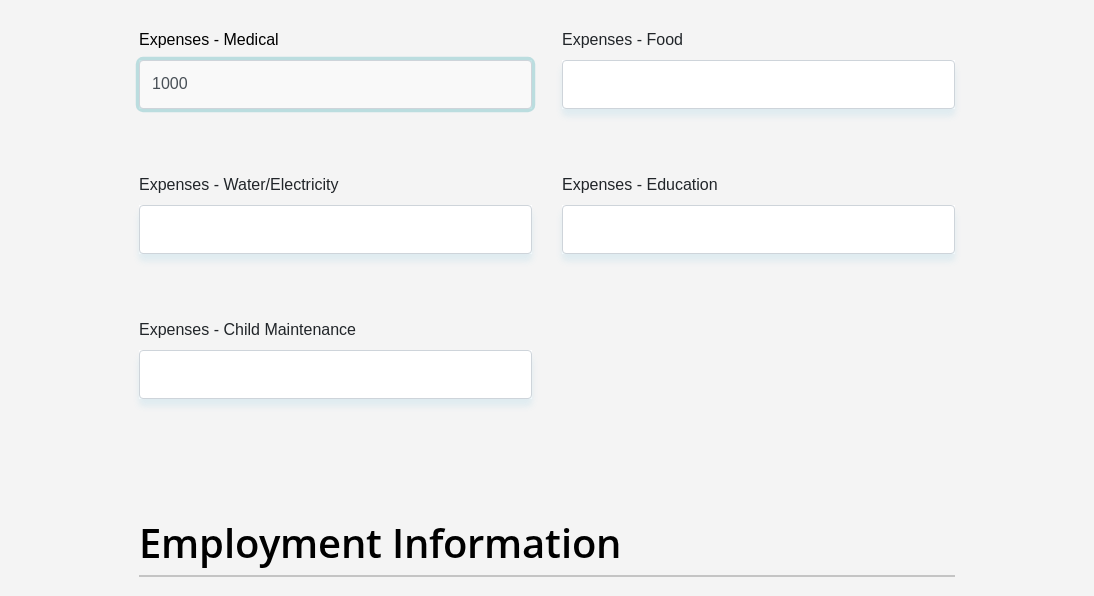 type on "1000" 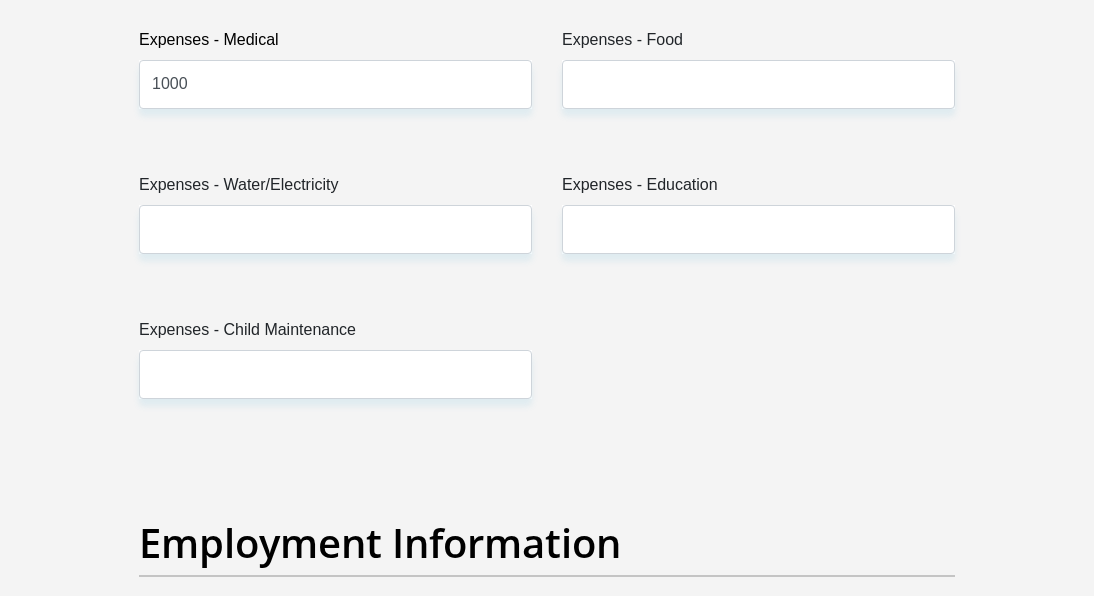 click on "Expenses - Food" at bounding box center (758, 68) 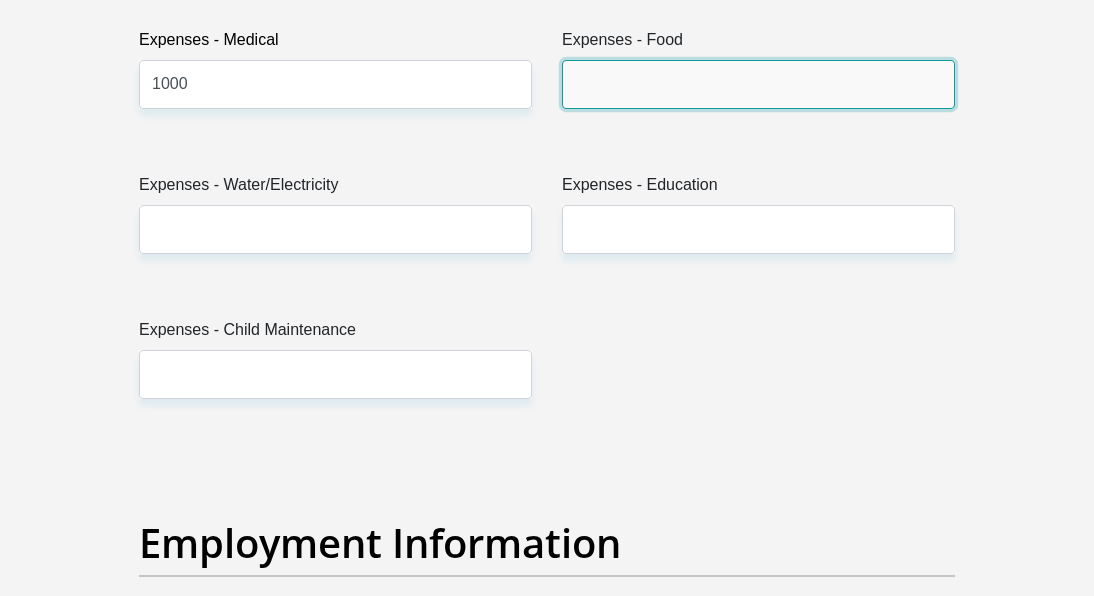 click on "Expenses - Food" at bounding box center (758, 84) 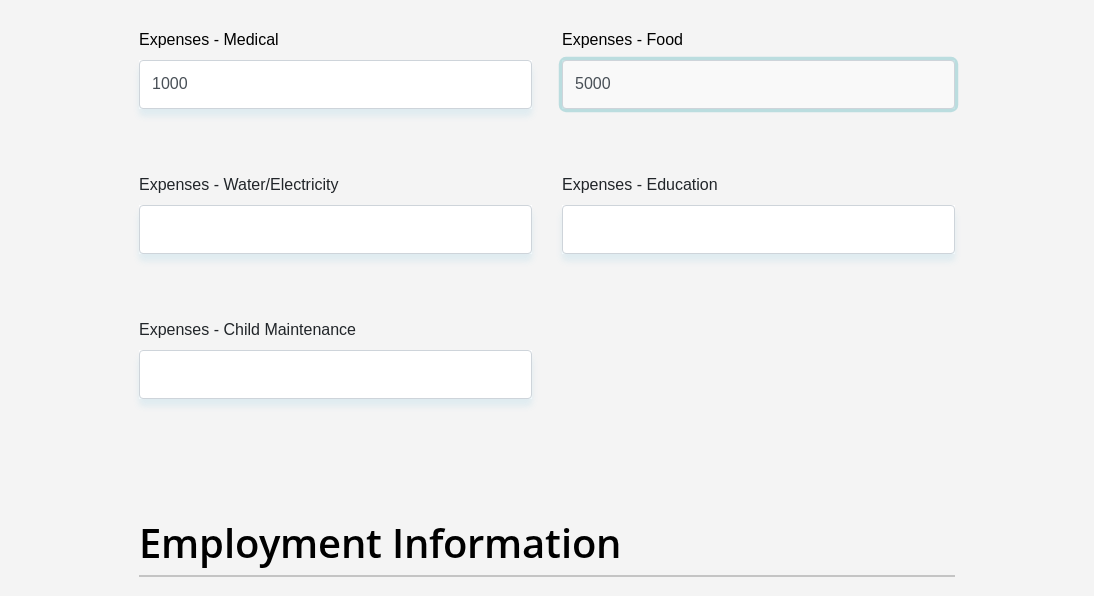 type on "5000" 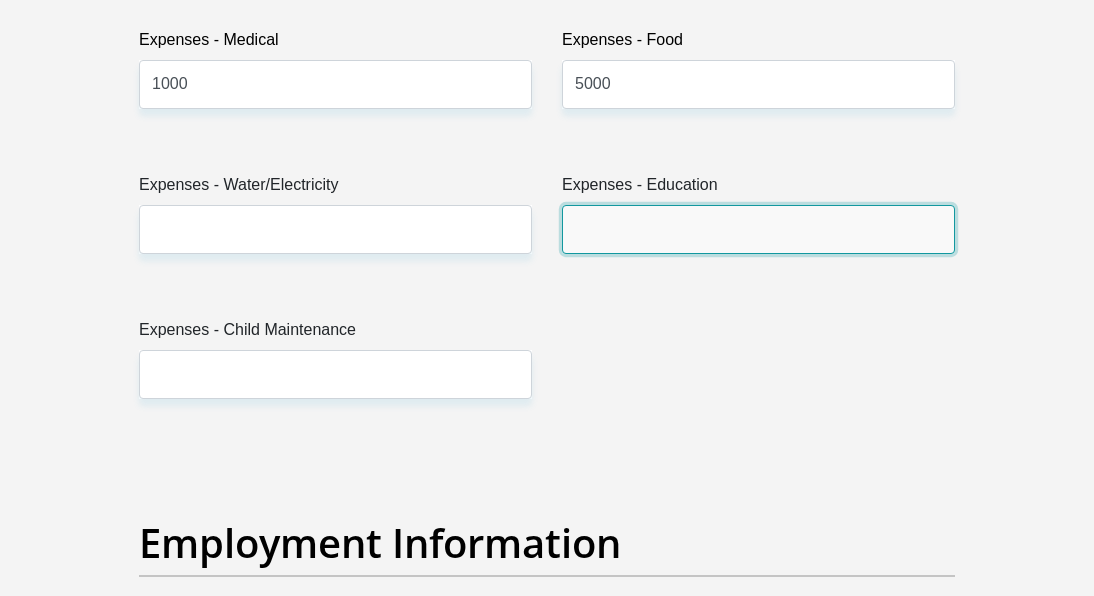 click on "Expenses - Education" at bounding box center [758, 229] 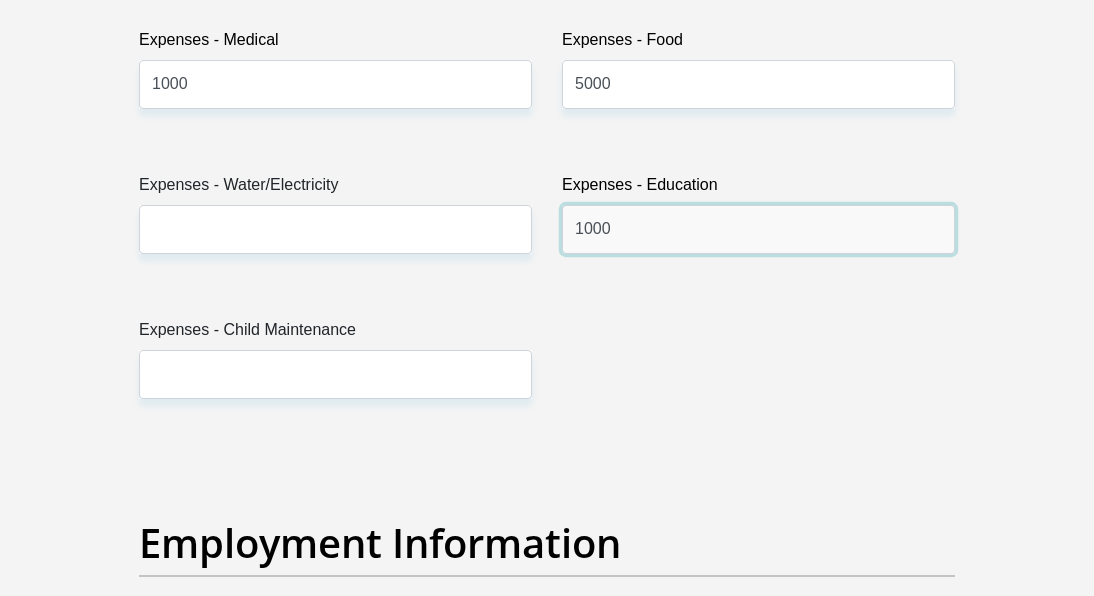 type on "1000" 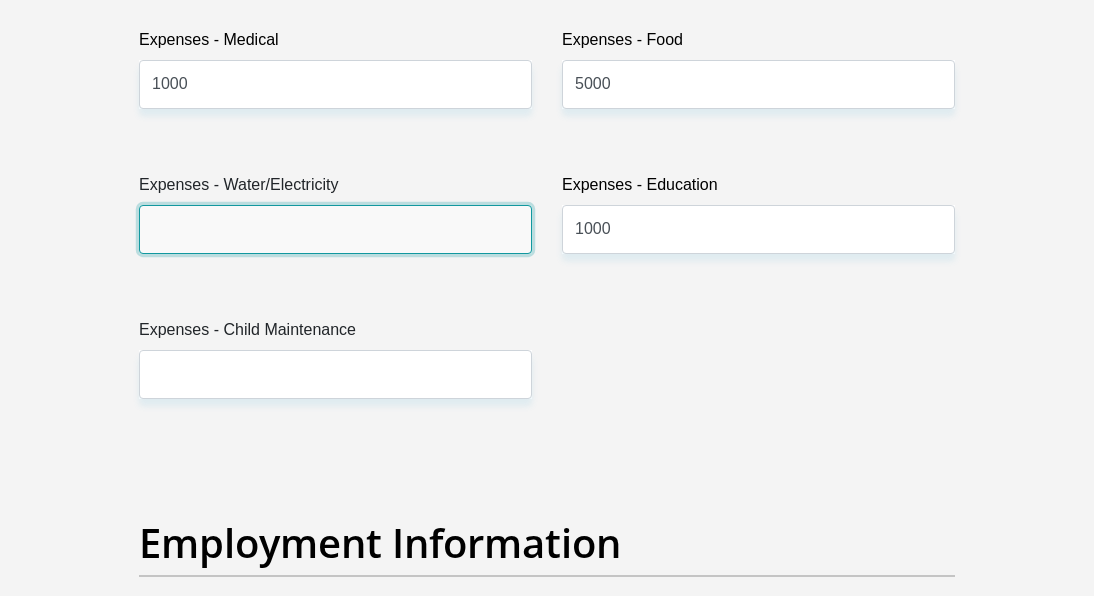 click on "Expenses - Water/Electricity" at bounding box center (335, 229) 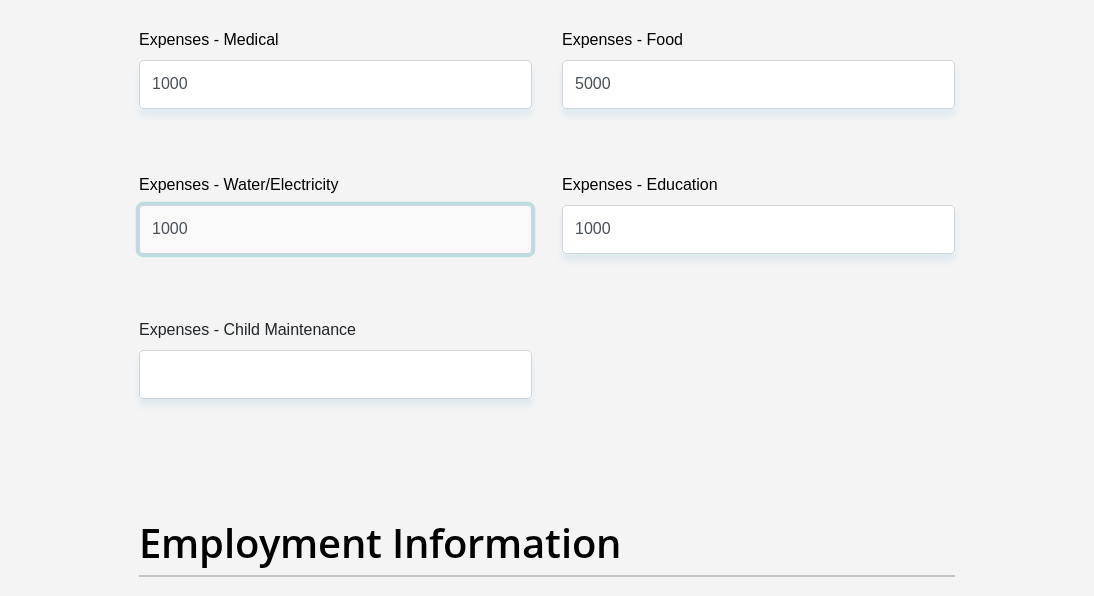 type on "1000" 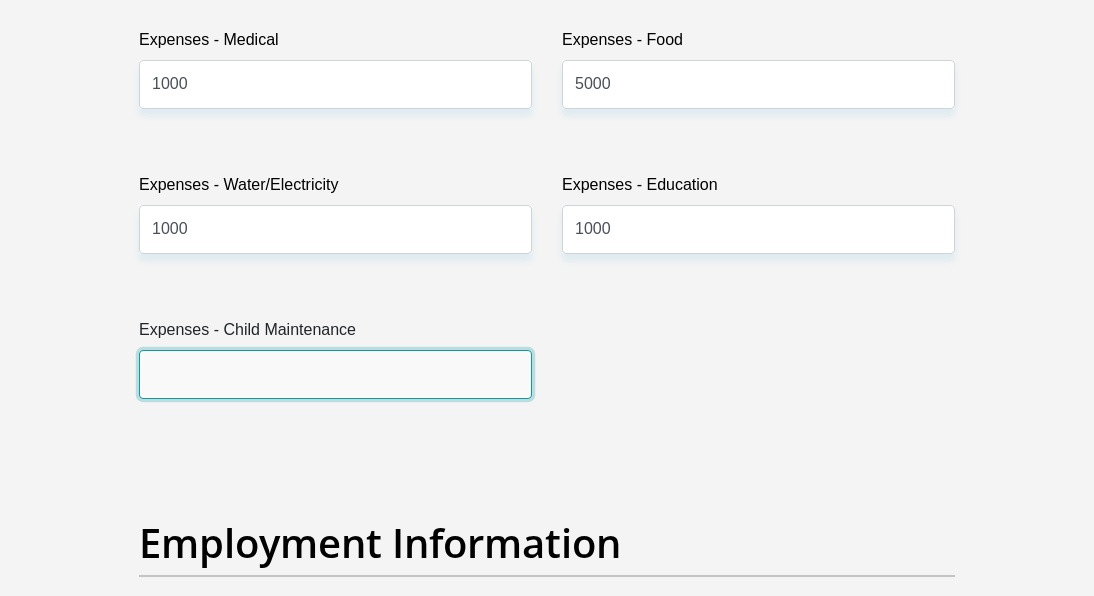 click on "Expenses - Child Maintenance" at bounding box center (335, 374) 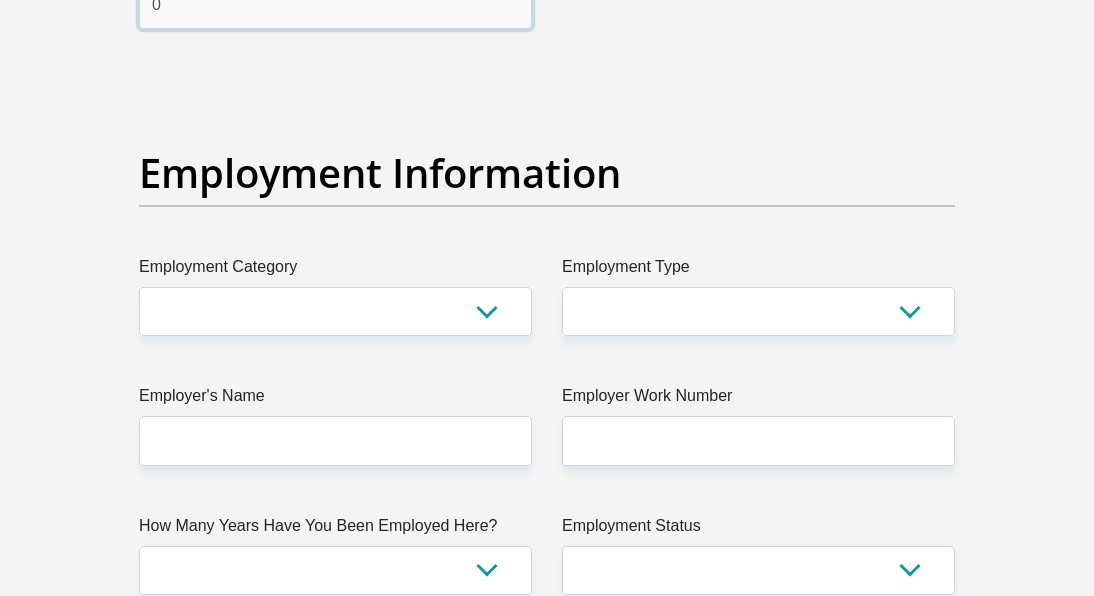 scroll, scrollTop: 3700, scrollLeft: 0, axis: vertical 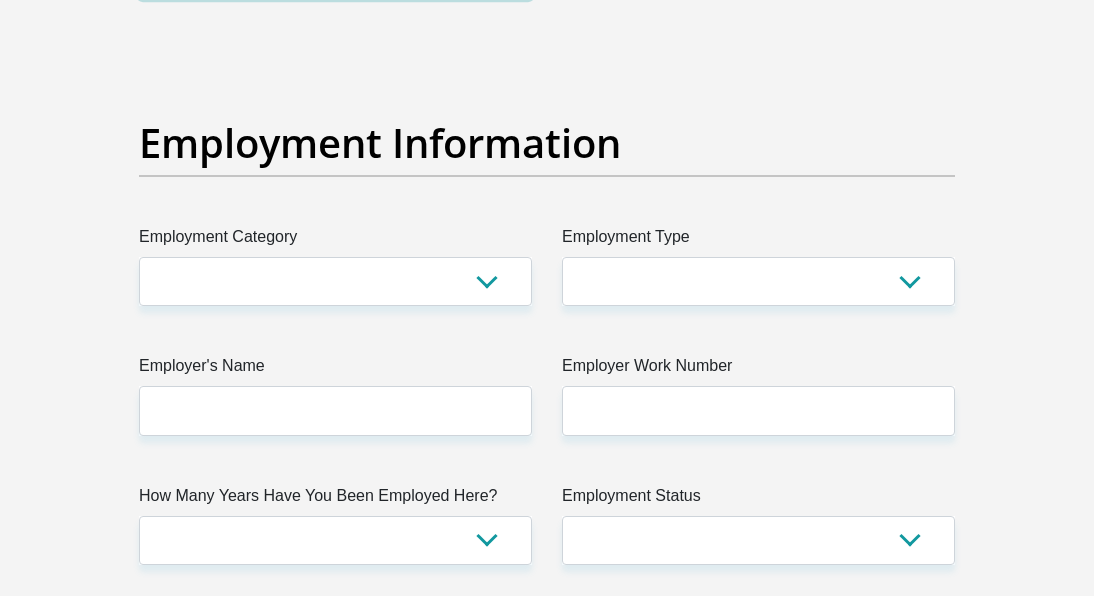 type on "0" 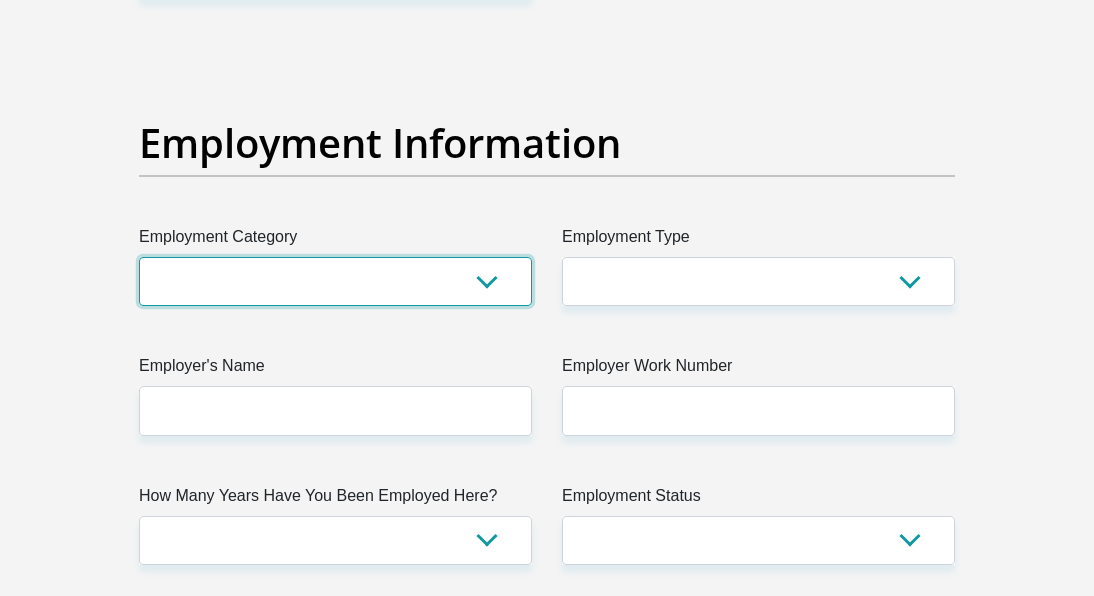 click on "AGRICULTURE
ALCOHOL & TOBACCO
CONSTRUCTION MATERIALS
METALLURGY
EQUIPMENT FOR RENEWABLE ENERGY
SPECIALIZED CONTRACTORS
CAR
GAMING (INCL. INTERNET
OTHER WHOLESALE
UNLICENSED PHARMACEUTICALS
CURRENCY EXCHANGE HOUSES
OTHER FINANCIAL INSTITUTIONS & INSURANCE
REAL ESTATE AGENTS
OIL & GAS
OTHER MATERIALS (E.G. IRON ORE)
PRECIOUS STONES & PRECIOUS METALS
POLITICAL ORGANIZATIONS
RELIGIOUS ORGANIZATIONS(NOT SECTS)
ACTI. HAVING BUSINESS DEAL WITH PUBLIC ADMINISTRATION
LAUNDROMATS" at bounding box center (335, 281) 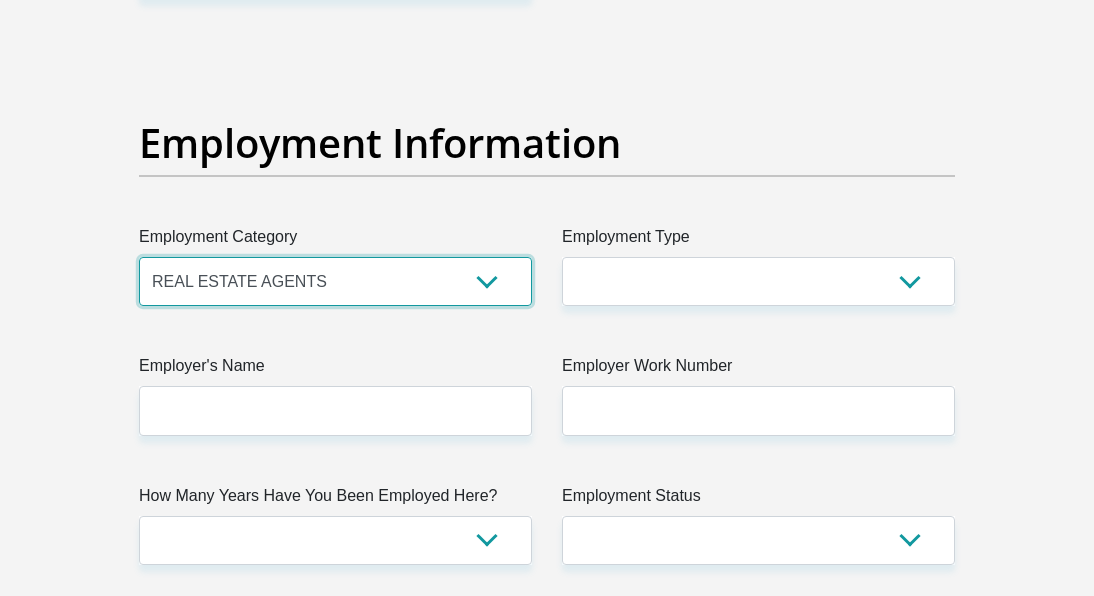 click on "AGRICULTURE
ALCOHOL & TOBACCO
CONSTRUCTION MATERIALS
METALLURGY
EQUIPMENT FOR RENEWABLE ENERGY
SPECIALIZED CONTRACTORS
CAR
GAMING (INCL. INTERNET
OTHER WHOLESALE
UNLICENSED PHARMACEUTICALS
CURRENCY EXCHANGE HOUSES
OTHER FINANCIAL INSTITUTIONS & INSURANCE
REAL ESTATE AGENTS
OIL & GAS
OTHER MATERIALS (E.G. IRON ORE)
PRECIOUS STONES & PRECIOUS METALS
POLITICAL ORGANIZATIONS
RELIGIOUS ORGANIZATIONS(NOT SECTS)
ACTI. HAVING BUSINESS DEAL WITH PUBLIC ADMINISTRATION
LAUNDROMATS" at bounding box center [335, 281] 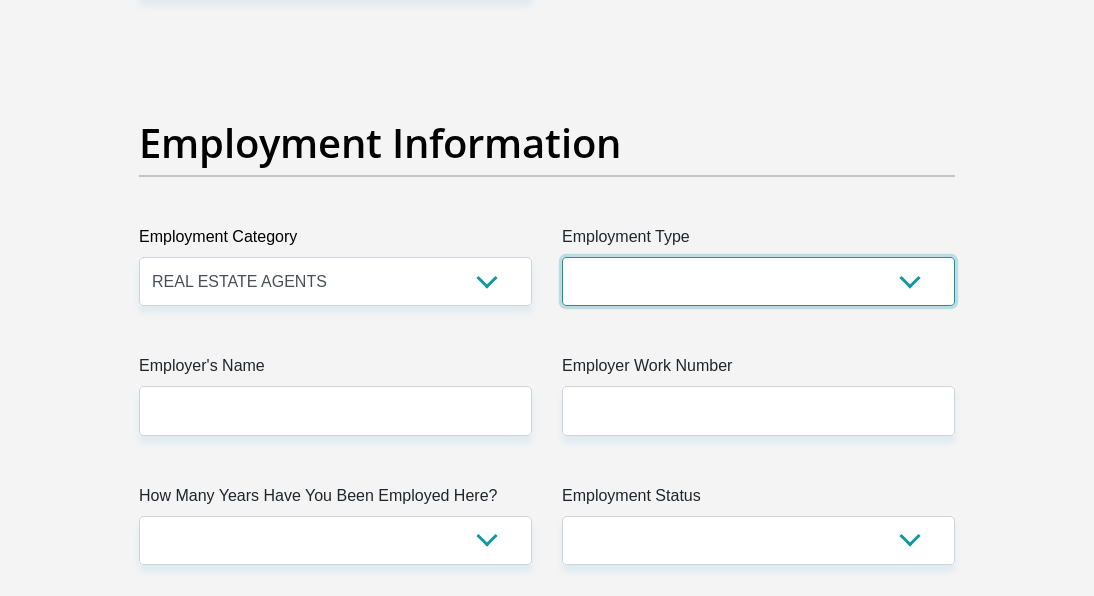 click on "College/Lecturer
Craft Seller
Creative
Driver
Executive
Farmer
Forces - Non Commissioned
Forces - Officer
Hawker
Housewife
Labourer
Licenced Professional
Manager
Miner
Non Licenced Professional
Office Staff/Clerk
Outside Worker
Pensioner
Permanent Teacher
Production/Manufacturing
Sales
Self-Employed
Semi-Professional Worker
Service Industry  Social Worker  Student" at bounding box center (758, 281) 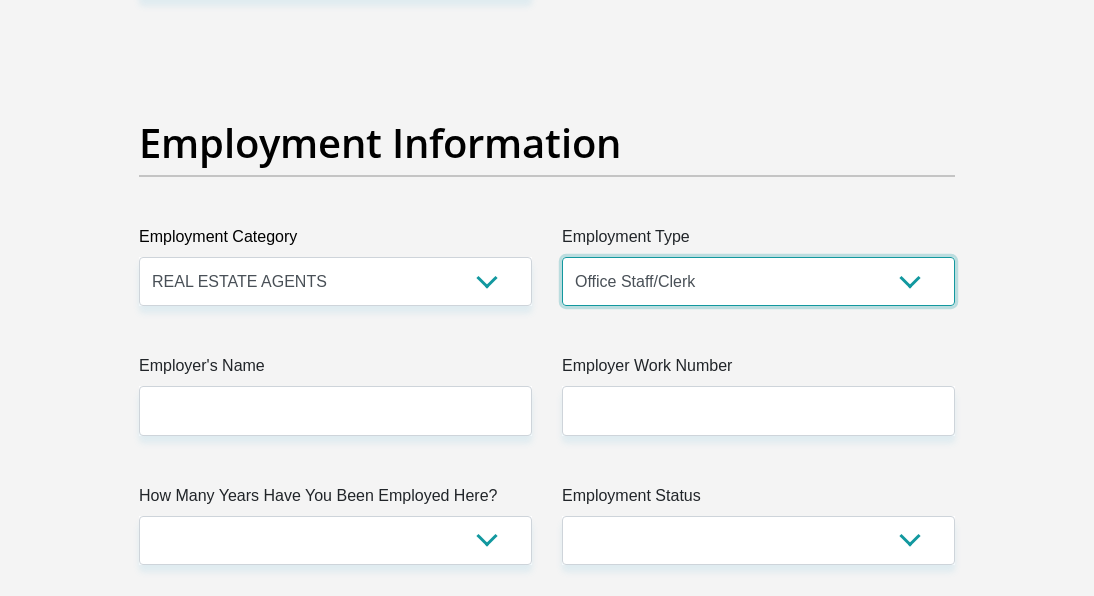 click on "College/Lecturer
Craft Seller
Creative
Driver
Executive
Farmer
Forces - Non Commissioned
Forces - Officer
Hawker
Housewife
Labourer
Licenced Professional
Manager
Miner
Non Licenced Professional
Office Staff/Clerk
Outside Worker
Pensioner
Permanent Teacher
Production/Manufacturing
Sales
Self-Employed
Semi-Professional Worker
Service Industry  Social Worker  Student" at bounding box center (758, 281) 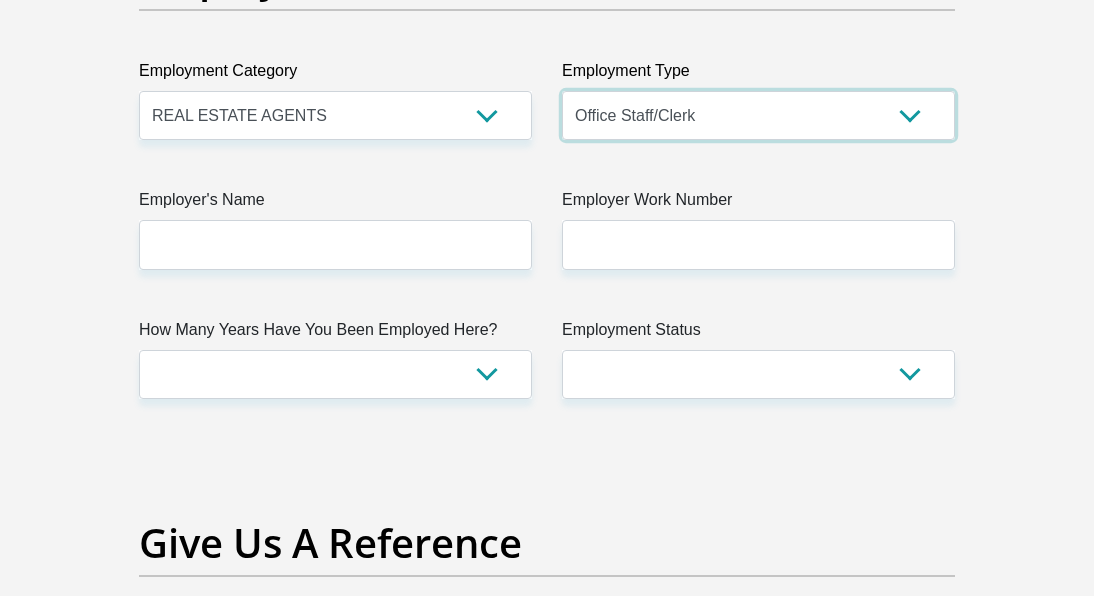 scroll, scrollTop: 3900, scrollLeft: 0, axis: vertical 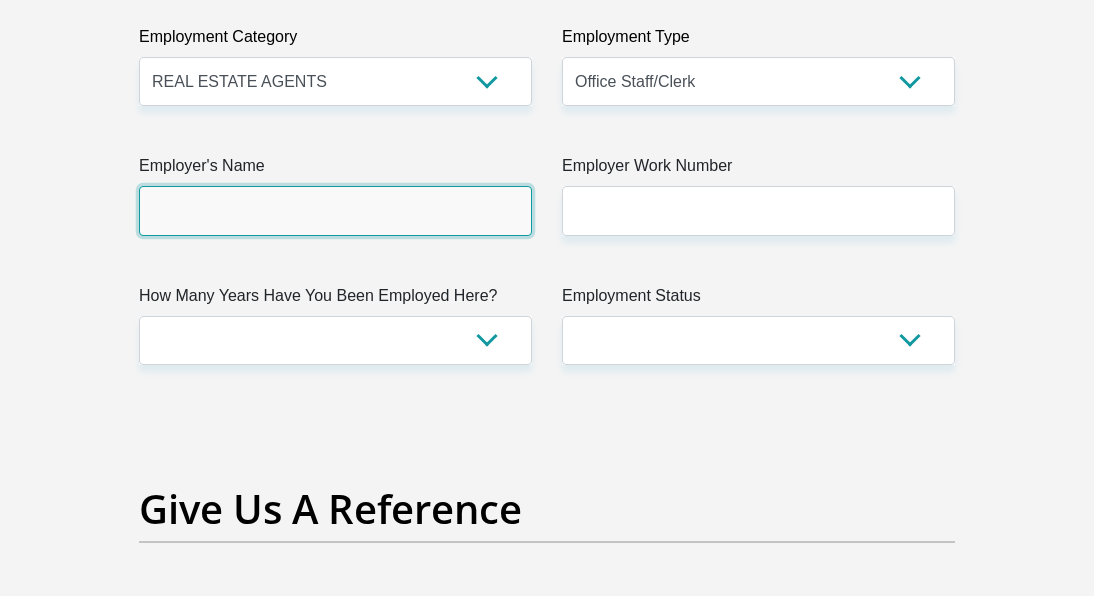 click on "Employer's Name" at bounding box center (335, 210) 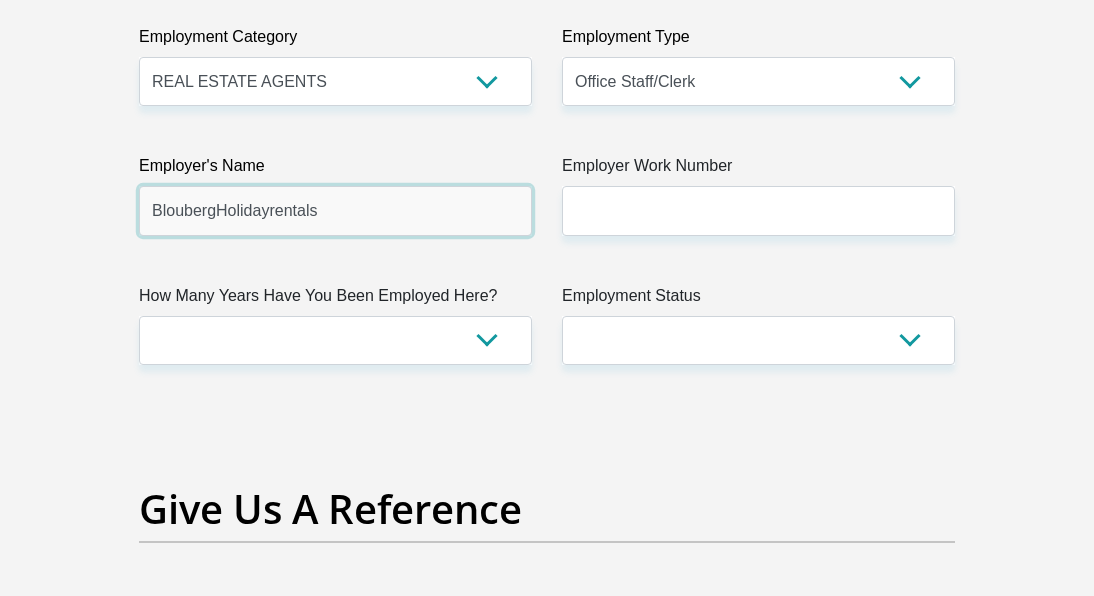 type on "BloubergHolidayrentals" 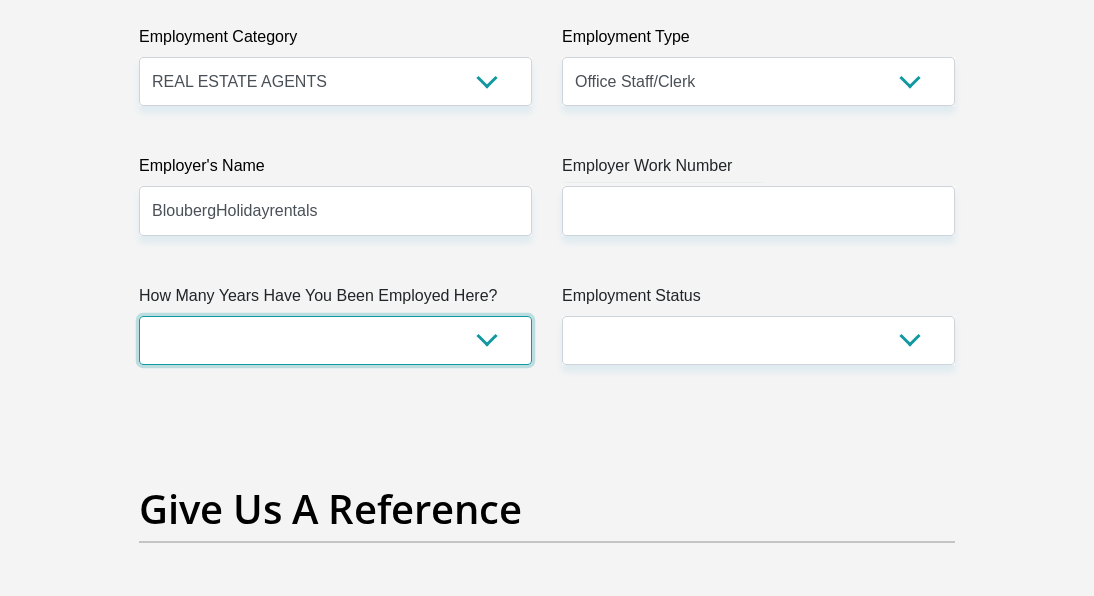 click on "less than 1 year
1-3 years
3-5 years
5+ years" at bounding box center [335, 340] 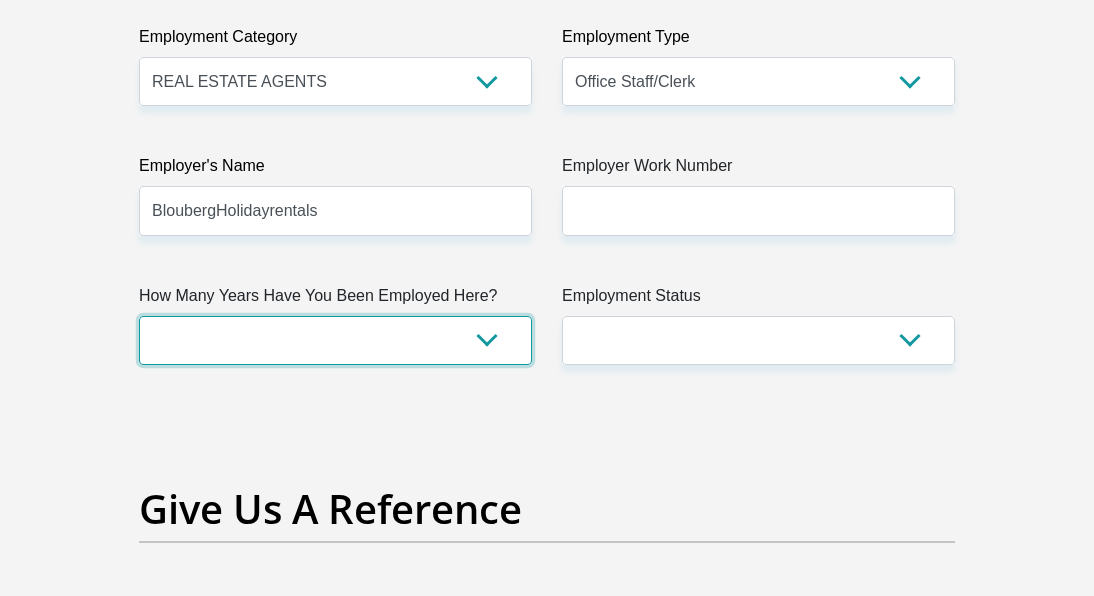 select on "6" 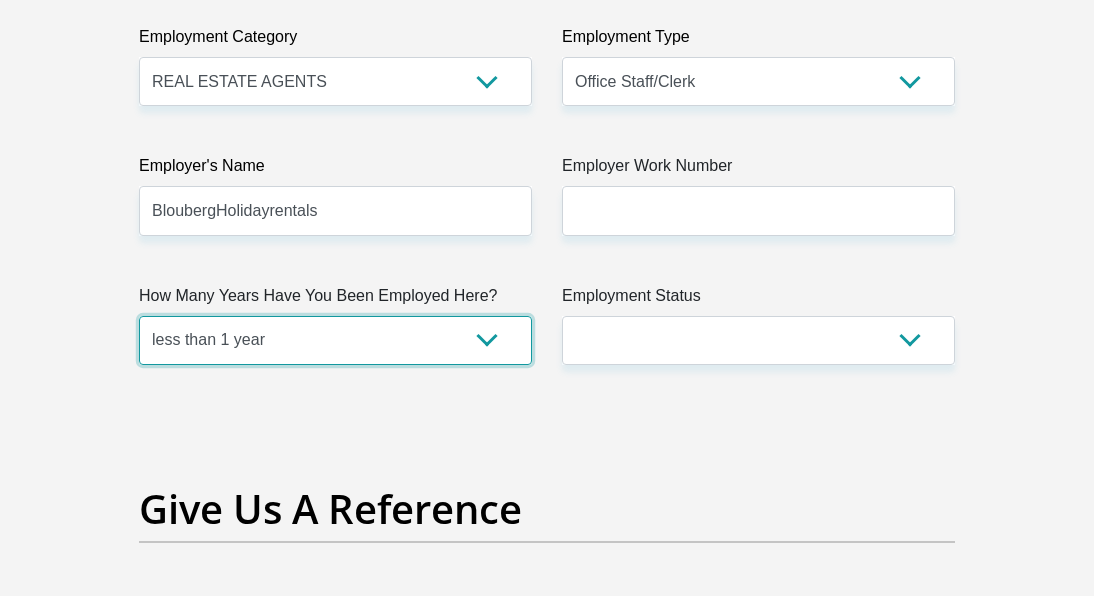 click on "less than 1 year
1-3 years
3-5 years
5+ years" at bounding box center [335, 340] 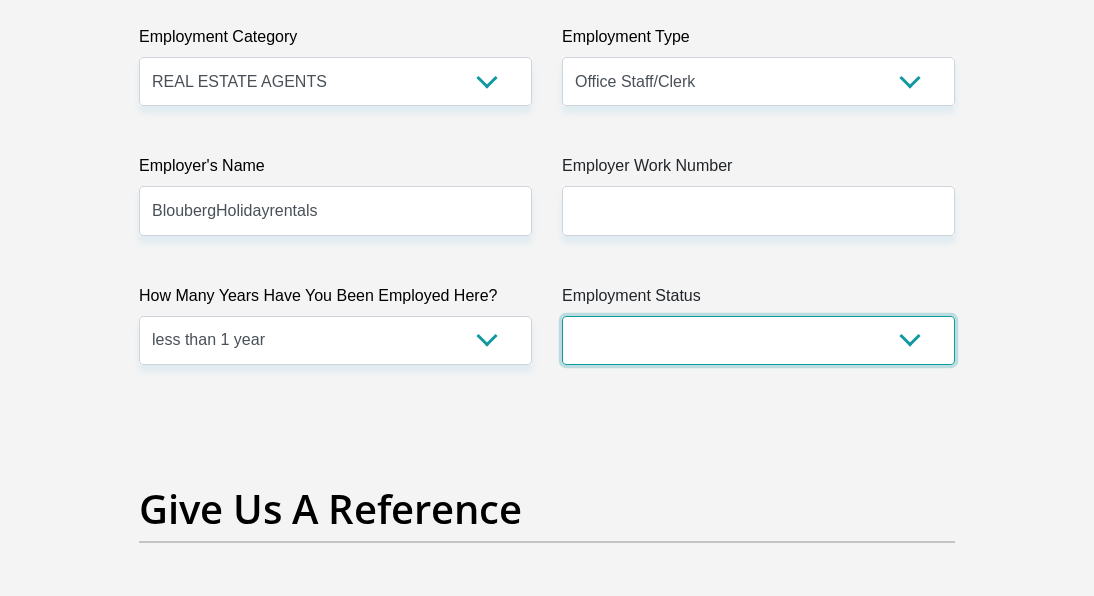 click on "Permanent/Full-time
Part-time/Casual
[DEMOGRAPHIC_DATA] Worker
Self-Employed
Housewife
Retired
Student
Medically Boarded
Disability
Unemployed" at bounding box center (758, 340) 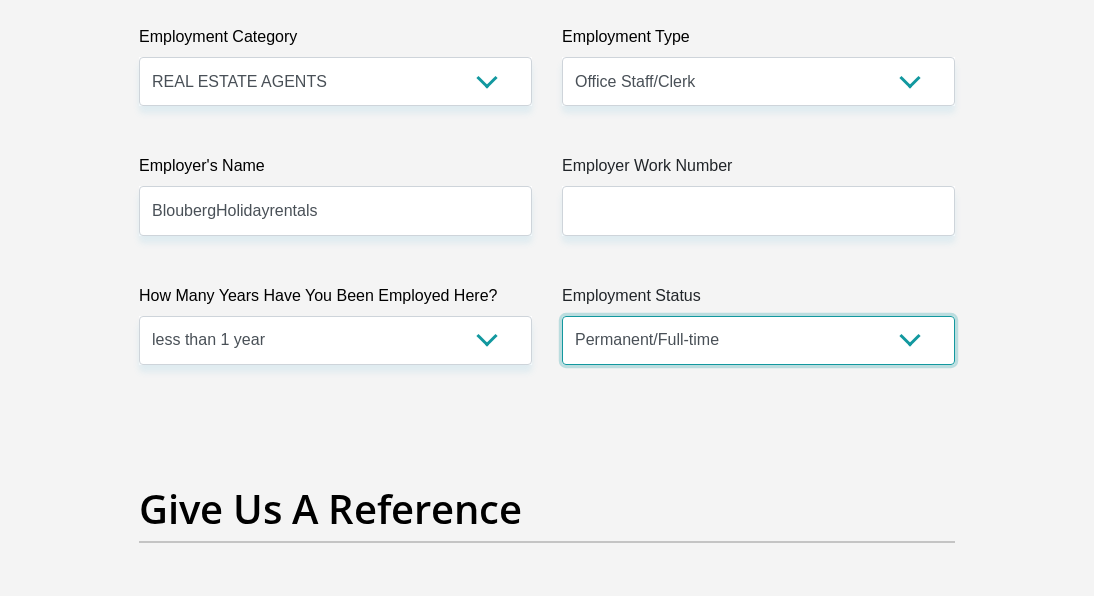 click on "Permanent/Full-time
Part-time/Casual
[DEMOGRAPHIC_DATA] Worker
Self-Employed
Housewife
Retired
Student
Medically Boarded
Disability
Unemployed" at bounding box center [758, 340] 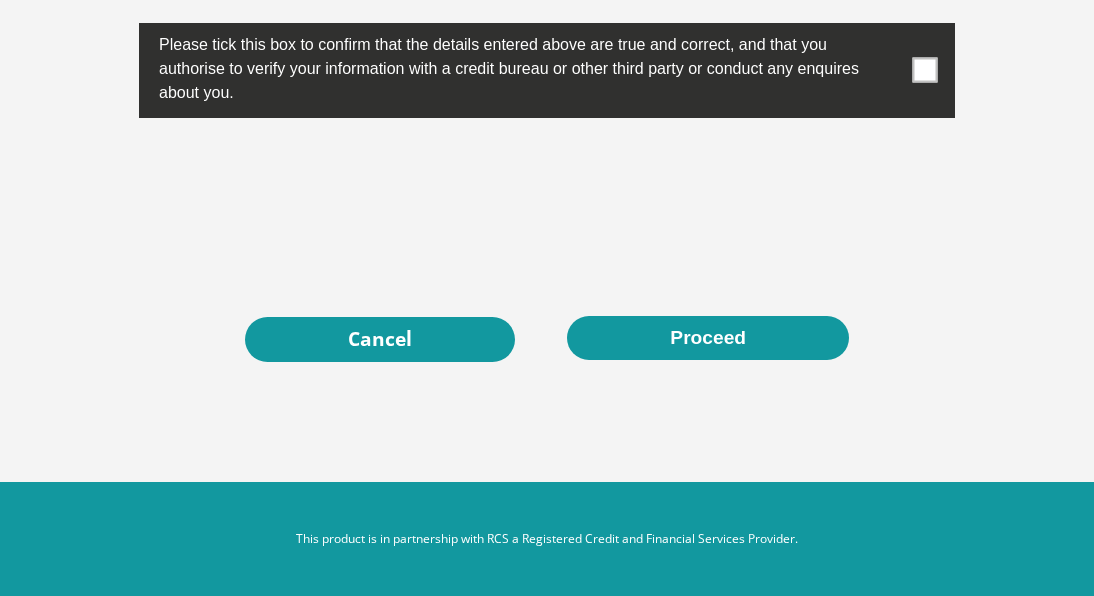 scroll, scrollTop: 6957, scrollLeft: 0, axis: vertical 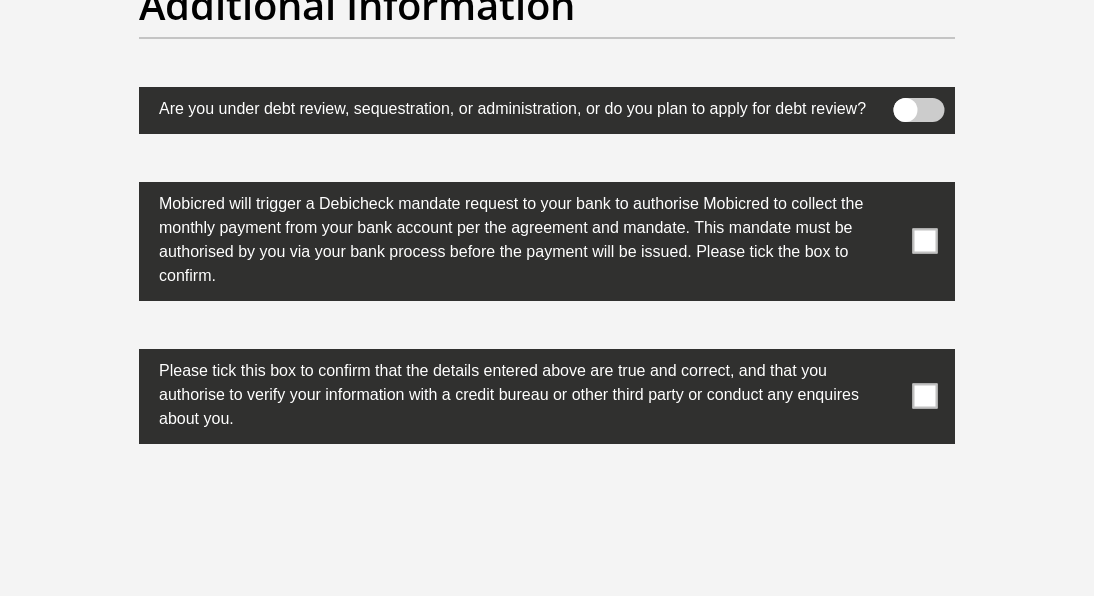 click at bounding box center [925, 396] 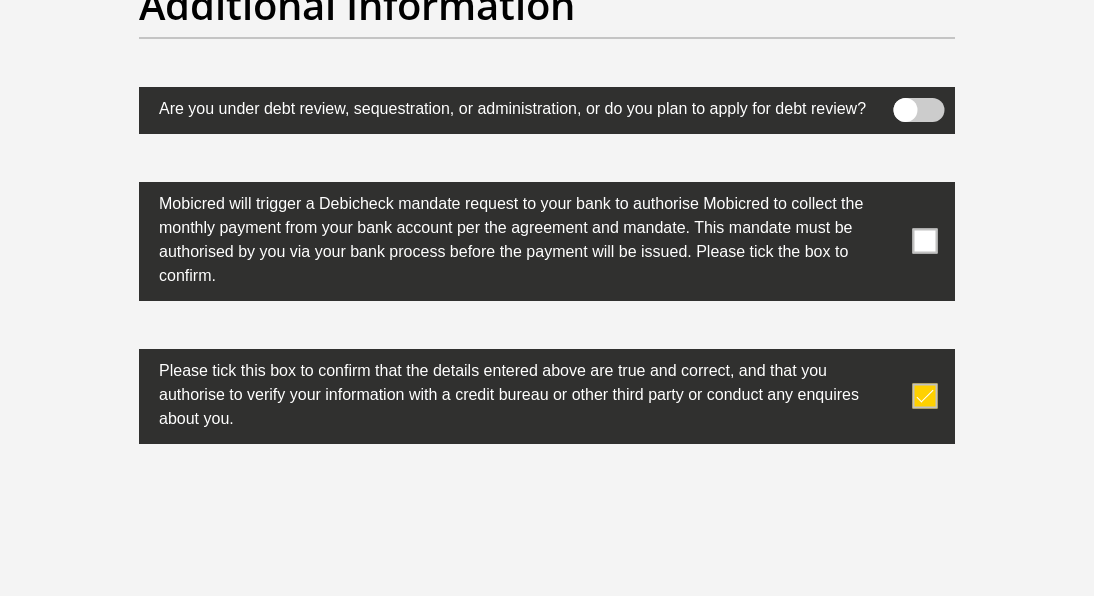 click at bounding box center [925, 241] 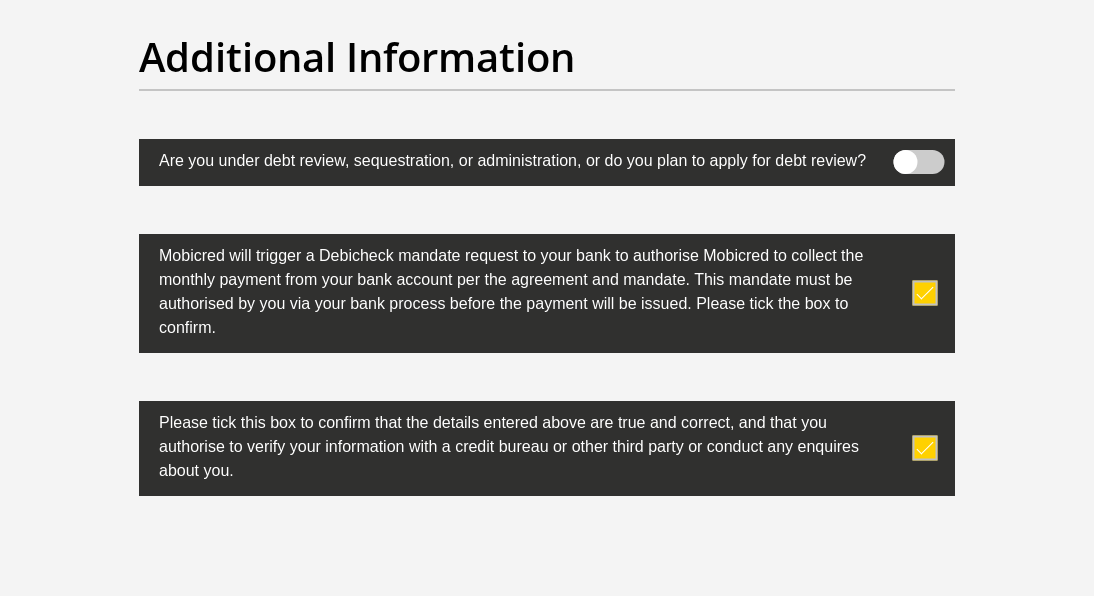 scroll, scrollTop: 6457, scrollLeft: 0, axis: vertical 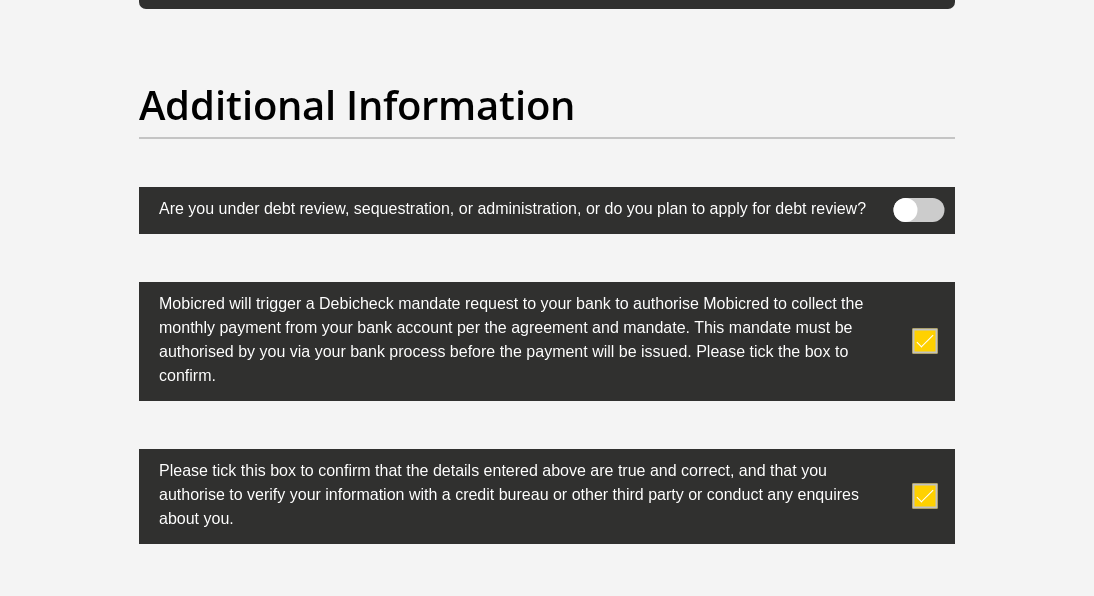 click at bounding box center [919, 210] 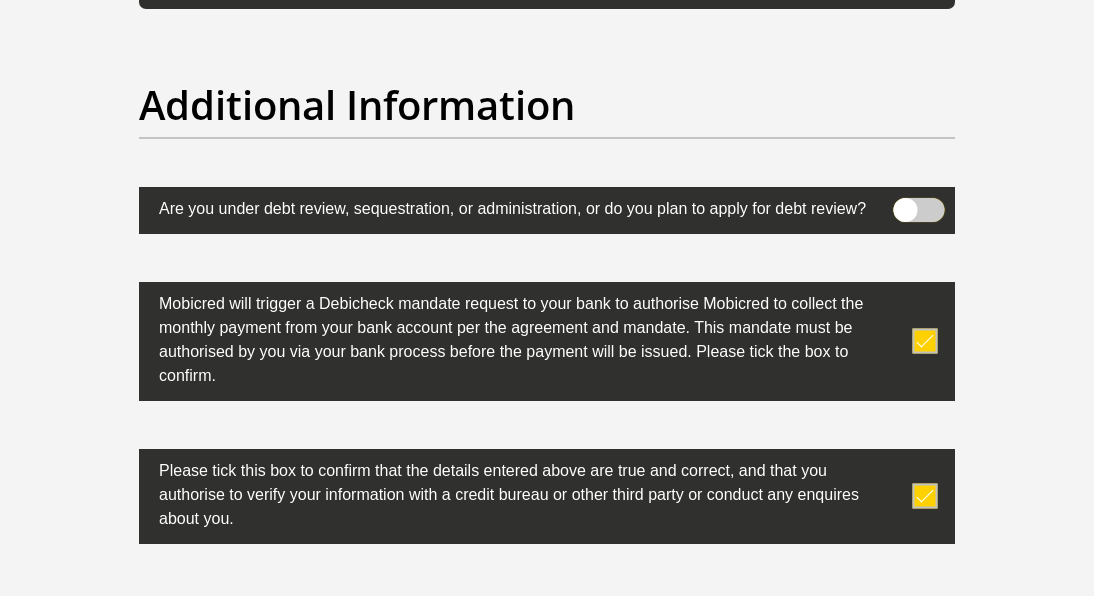 click at bounding box center (914, 204) 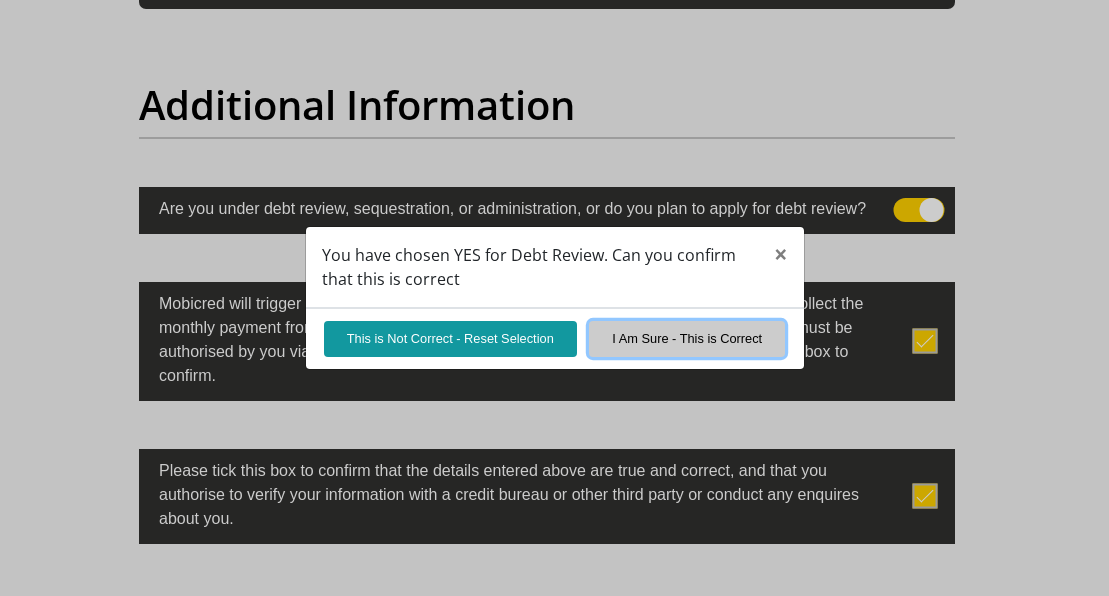 click on "I Am Sure - This is Correct" at bounding box center (687, 338) 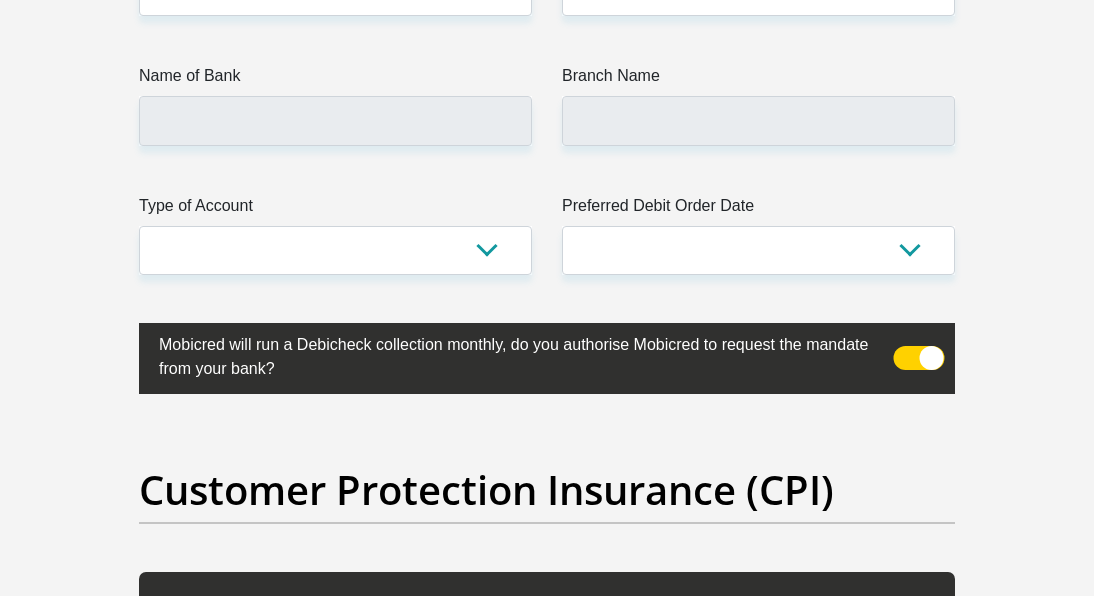 scroll, scrollTop: 4957, scrollLeft: 0, axis: vertical 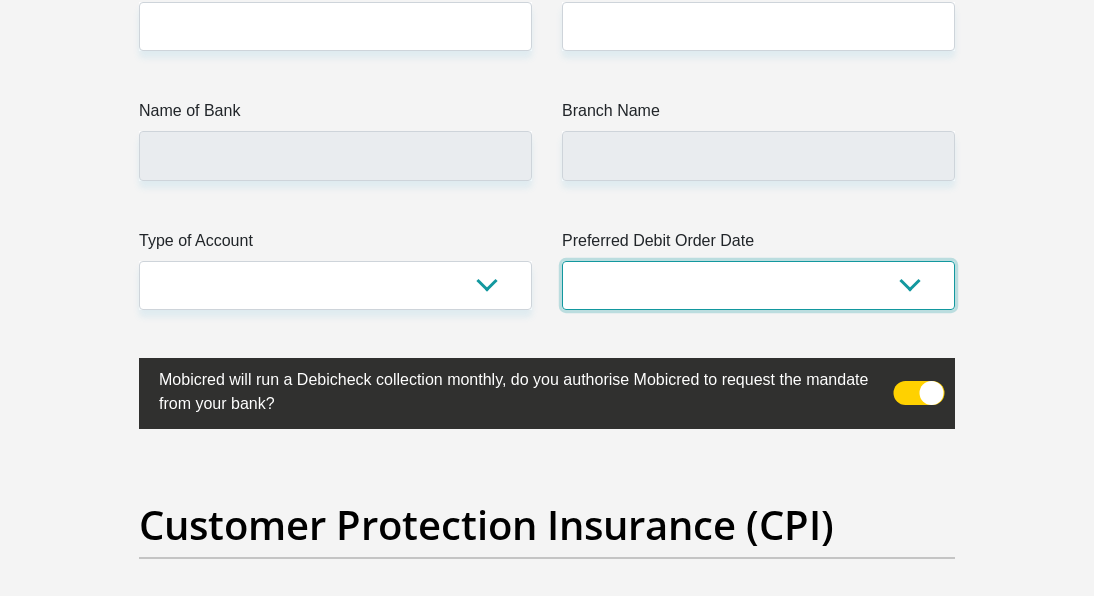 click on "1st
2nd
3rd
4th
5th
7th
18th
19th
20th
21st
22nd
23rd
24th
25th
26th
27th
28th
29th
30th" at bounding box center [758, 285] 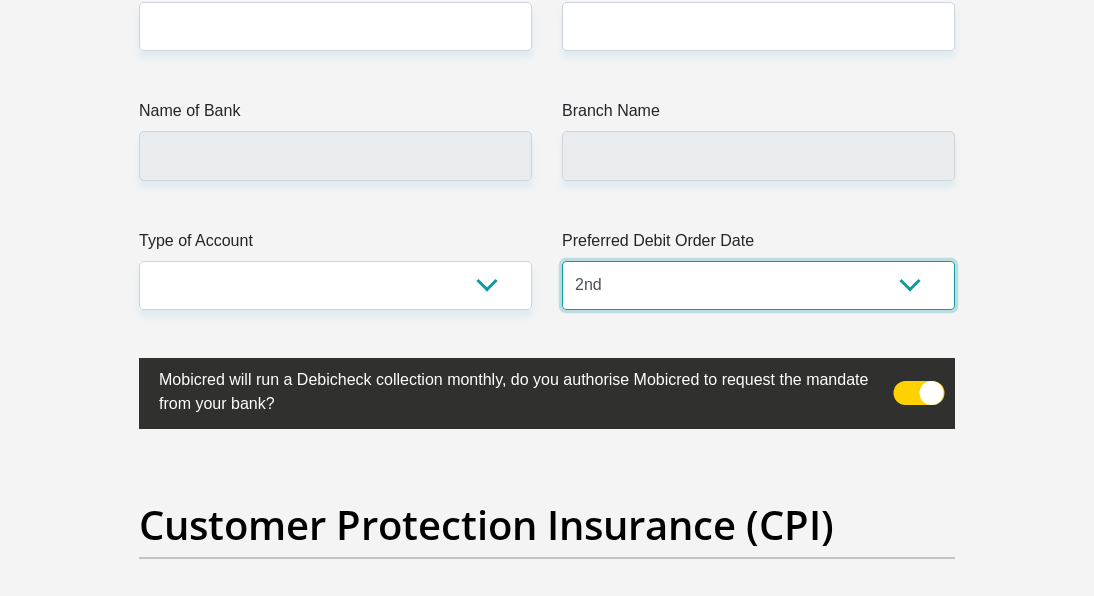 click on "1st
2nd
3rd
4th
5th
7th
18th
19th
20th
21st
22nd
23rd
24th
25th
26th
27th
28th
29th
30th" at bounding box center [758, 285] 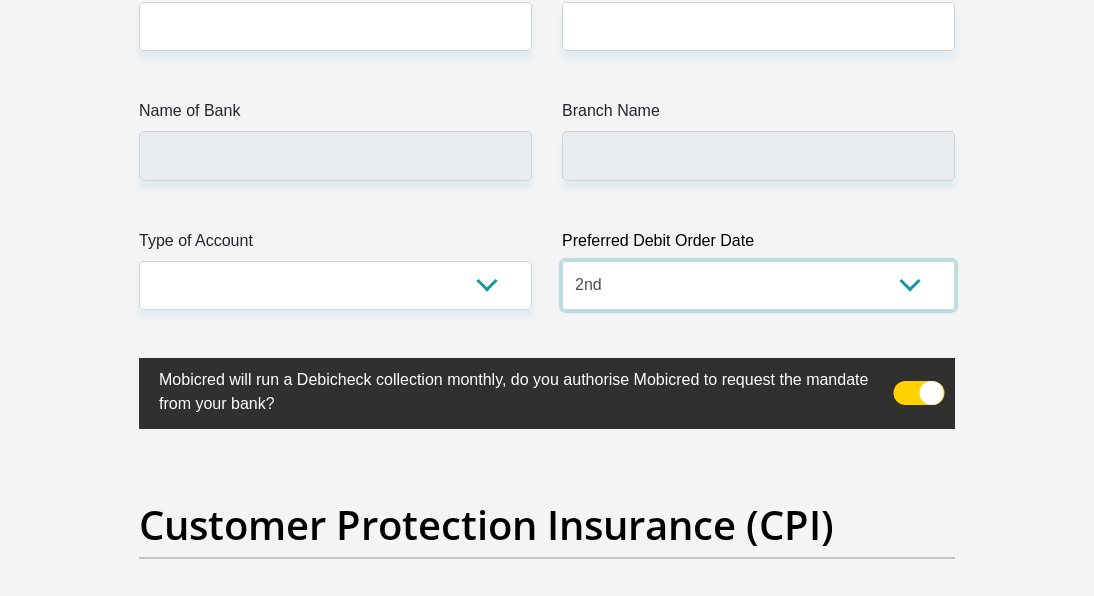 click on "1st
2nd
3rd
4th
5th
7th
18th
19th
20th
21st
22nd
23rd
24th
25th
26th
27th
28th
29th
30th" at bounding box center [758, 285] 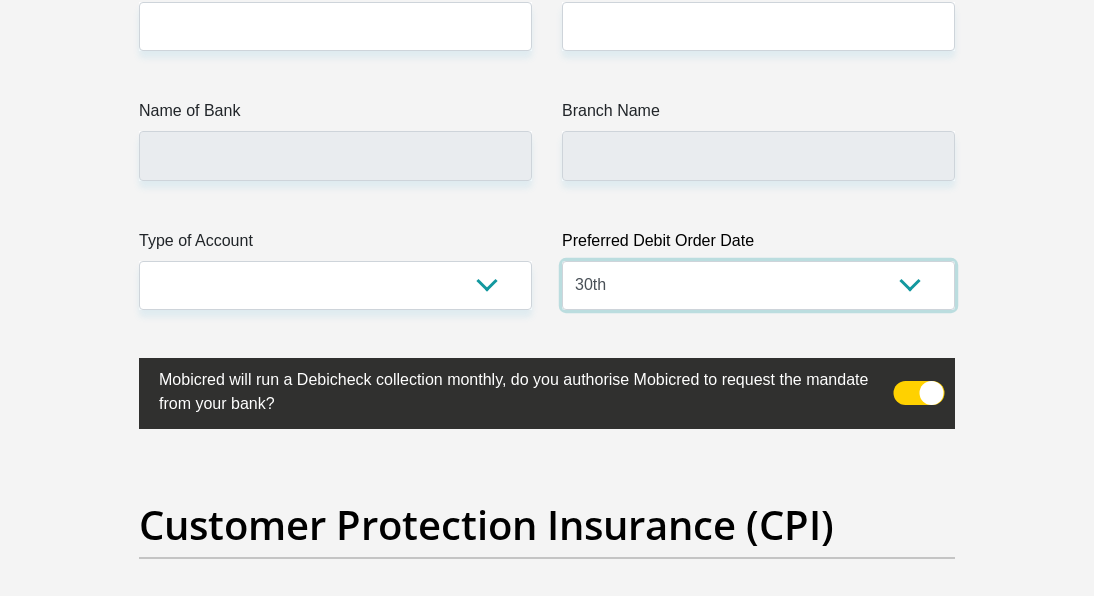 click on "1st
2nd
3rd
4th
5th
7th
18th
19th
20th
21st
22nd
23rd
24th
25th
26th
27th
28th
29th
30th" at bounding box center [758, 285] 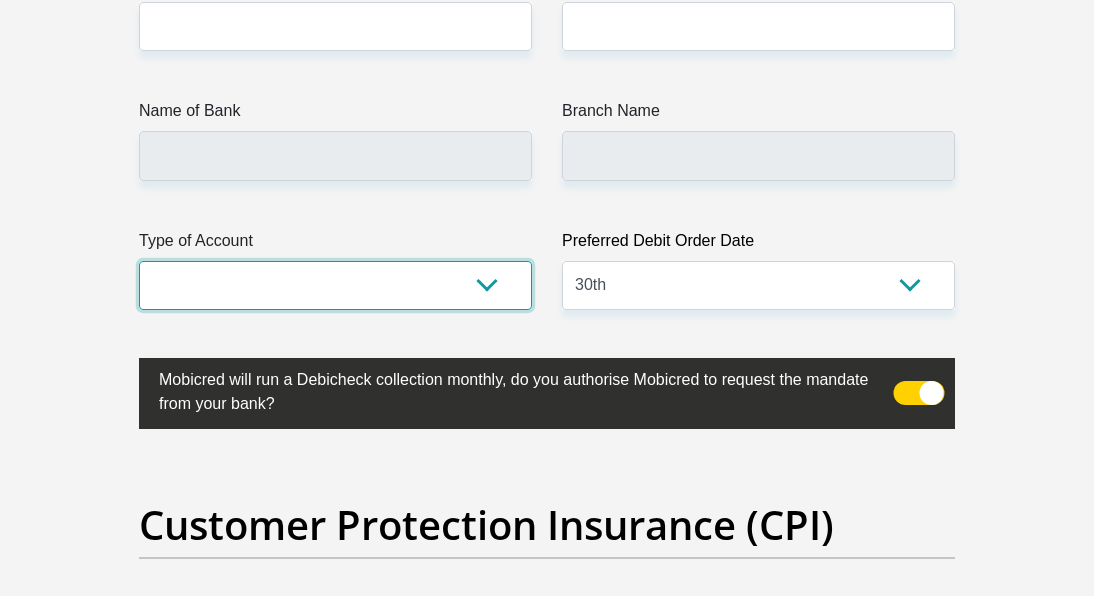 click on "Cheque
Savings" at bounding box center [335, 285] 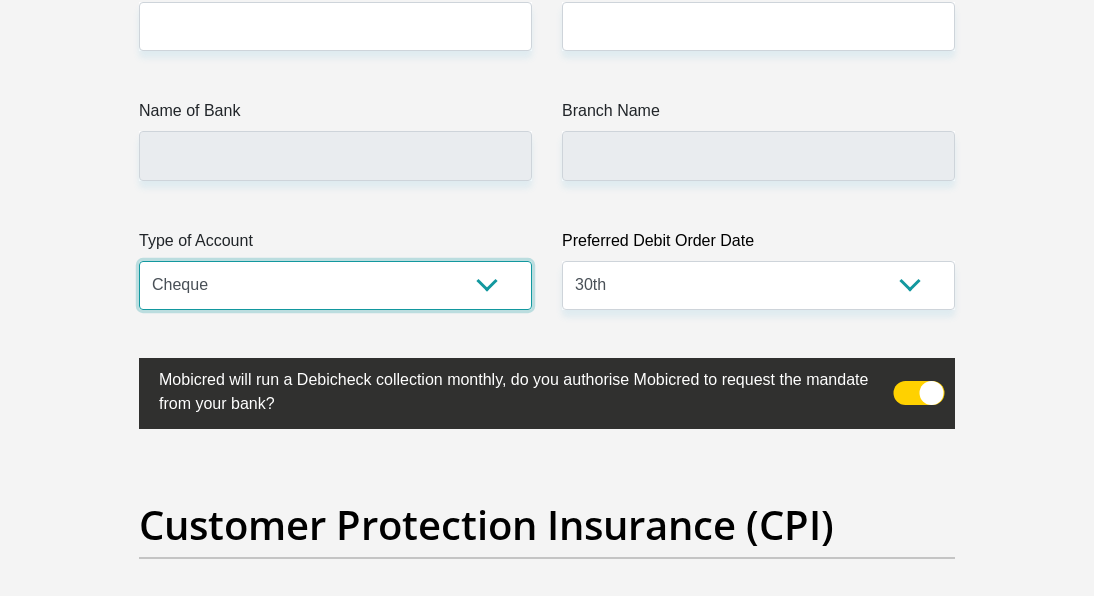 click on "Cheque
Savings" at bounding box center [335, 285] 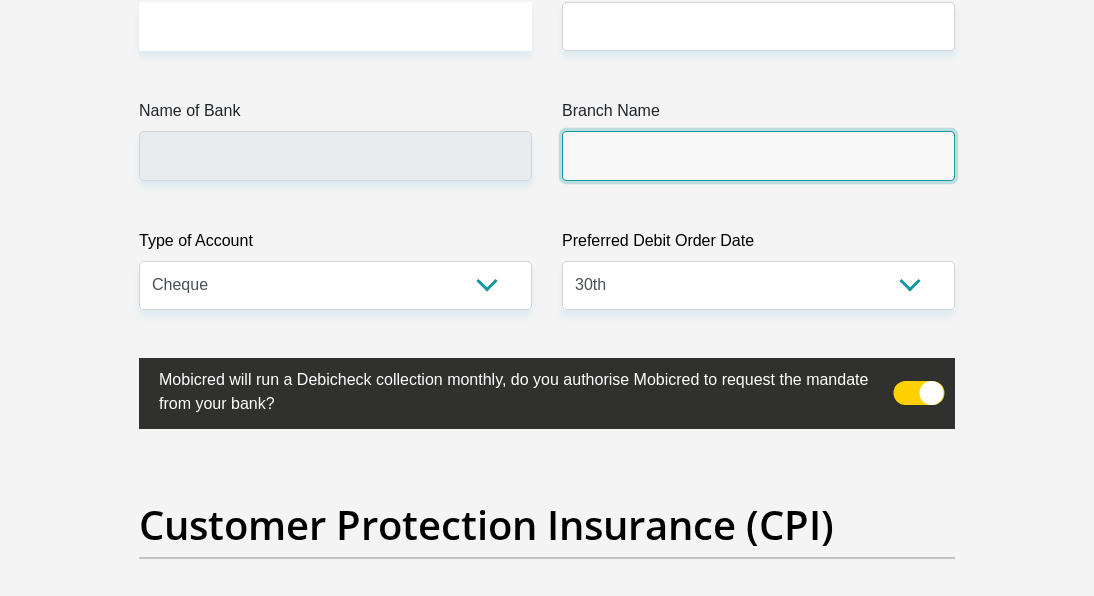 click on "Branch Name" at bounding box center (758, 155) 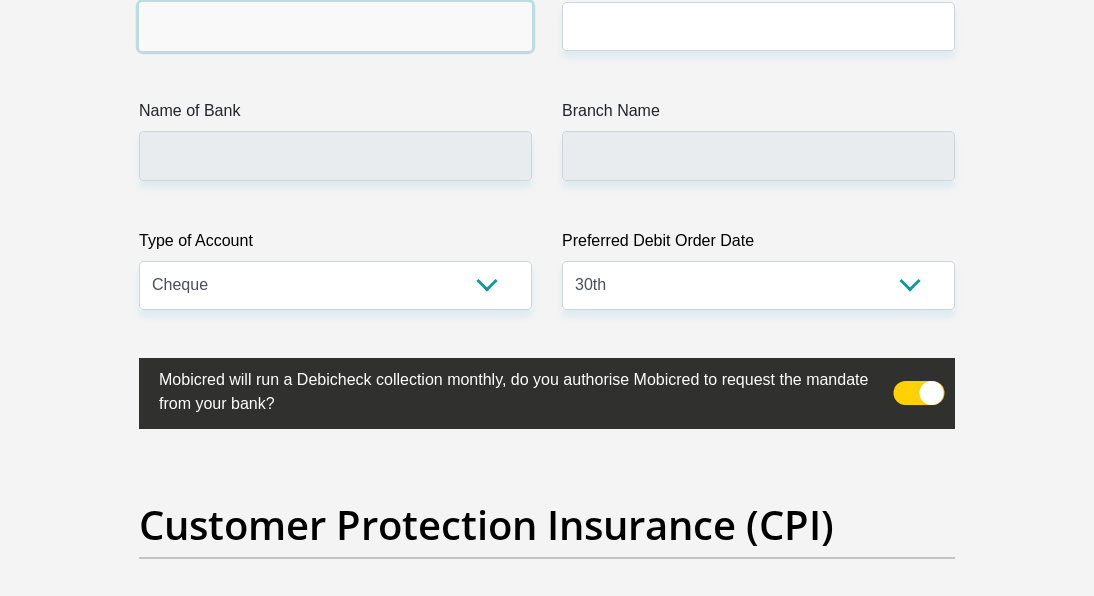 click on "Bank Account Number" at bounding box center [335, 26] 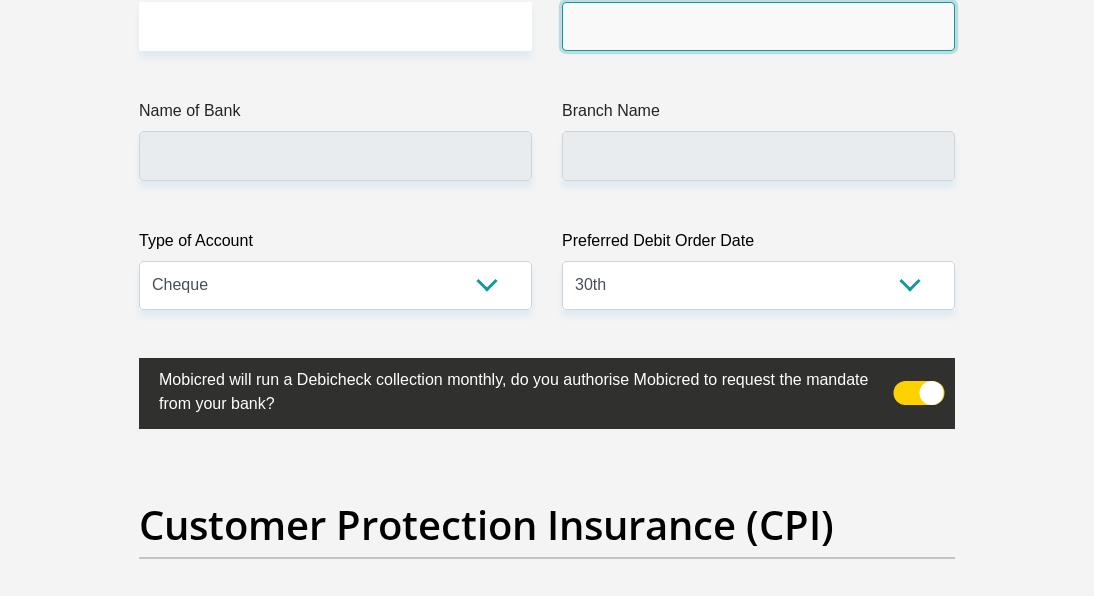 click on "Branch Number" at bounding box center [758, 26] 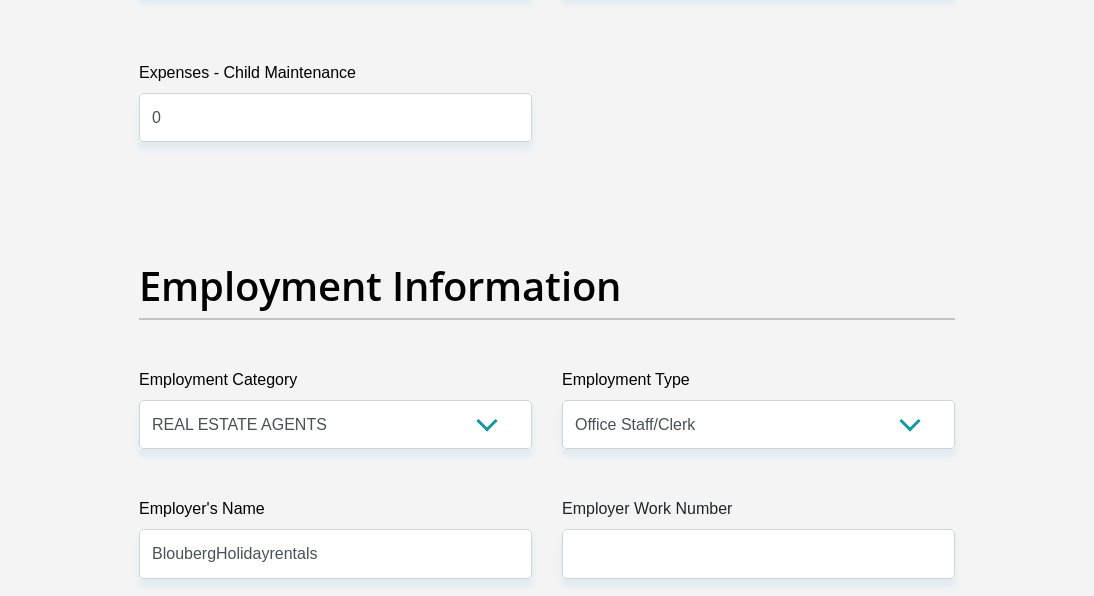 scroll, scrollTop: 3857, scrollLeft: 0, axis: vertical 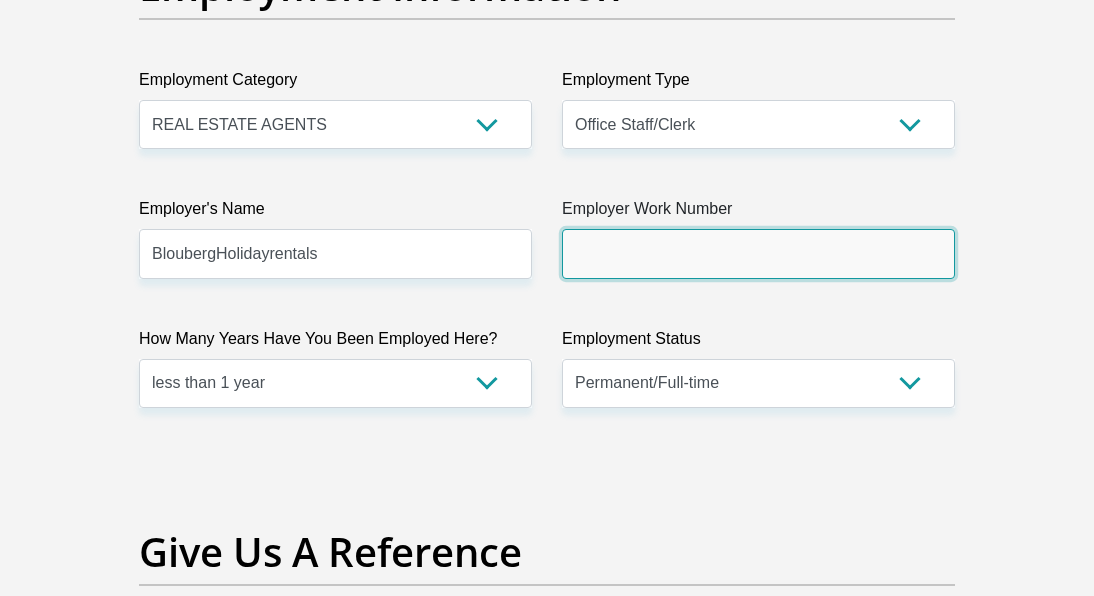 click on "Employer Work Number" at bounding box center [758, 253] 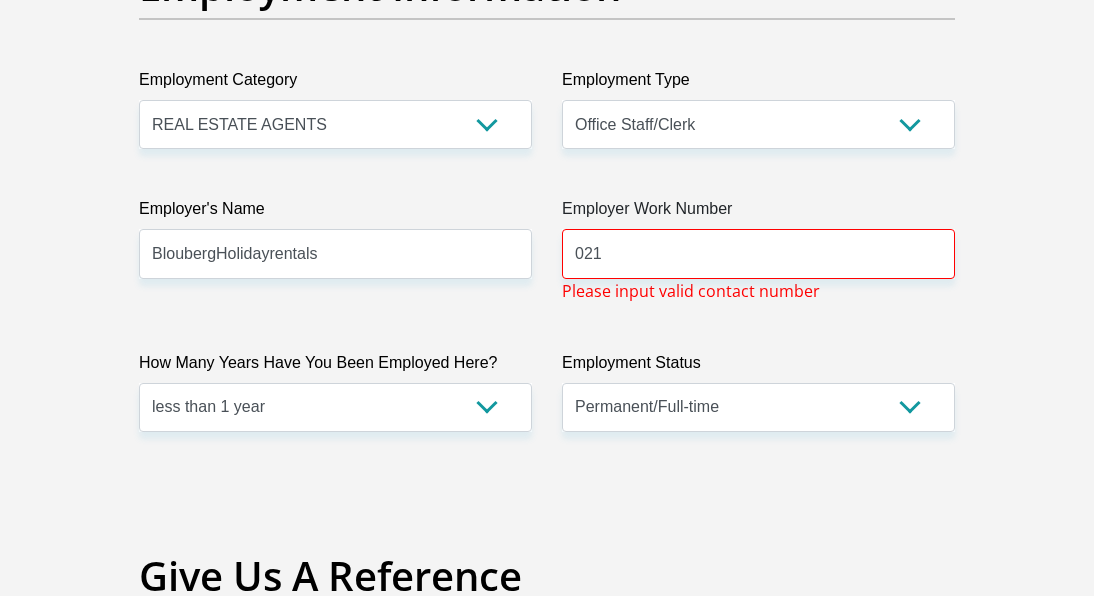 scroll, scrollTop: 6893, scrollLeft: 0, axis: vertical 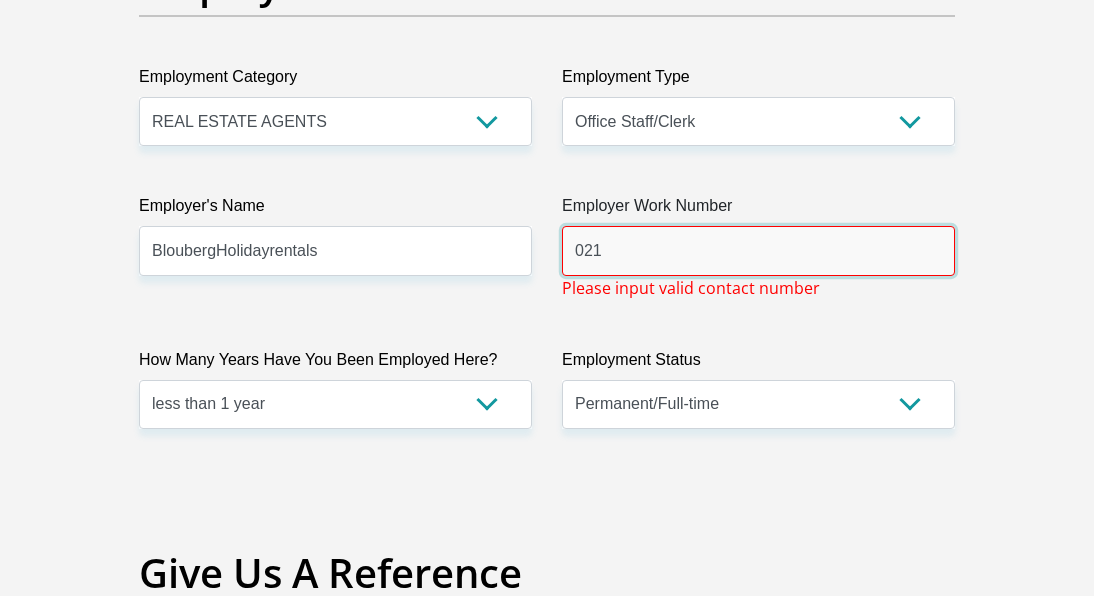 click on "021" at bounding box center (758, 250) 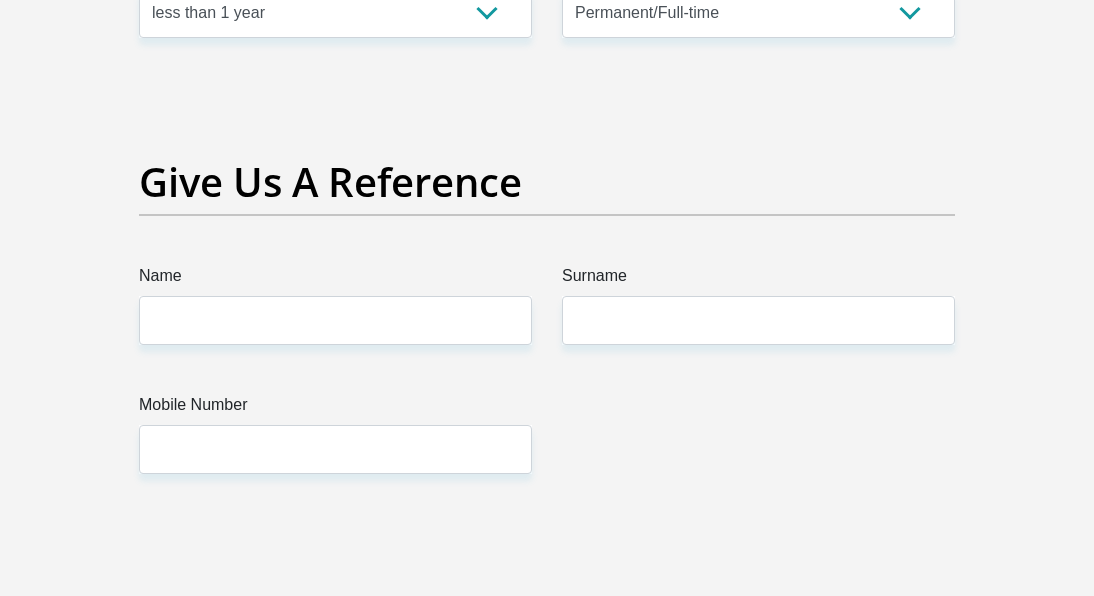 scroll, scrollTop: 4260, scrollLeft: 0, axis: vertical 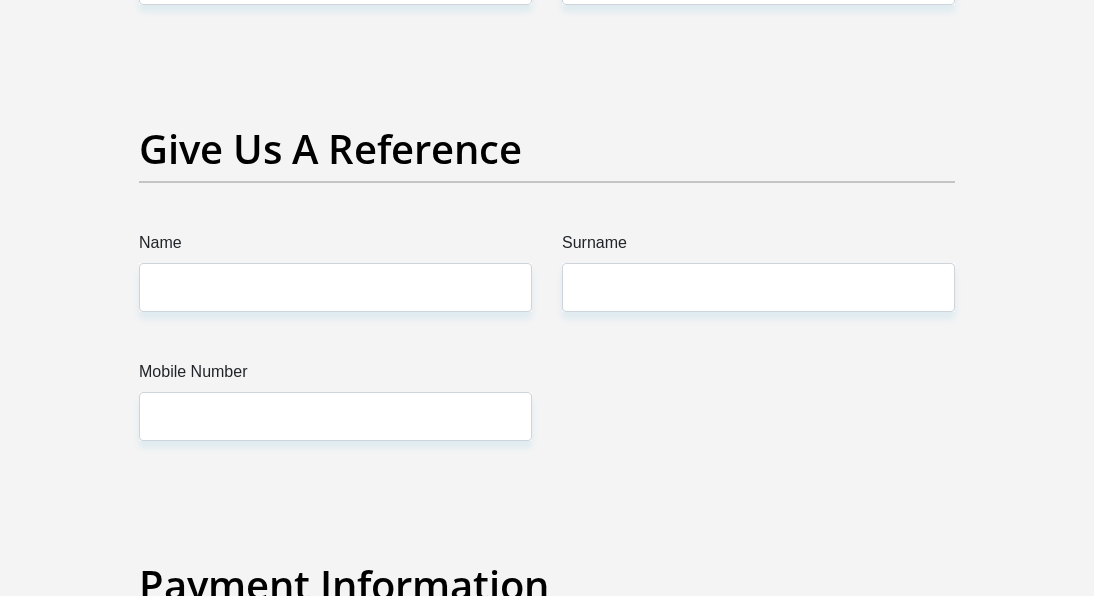 type on "0215562043" 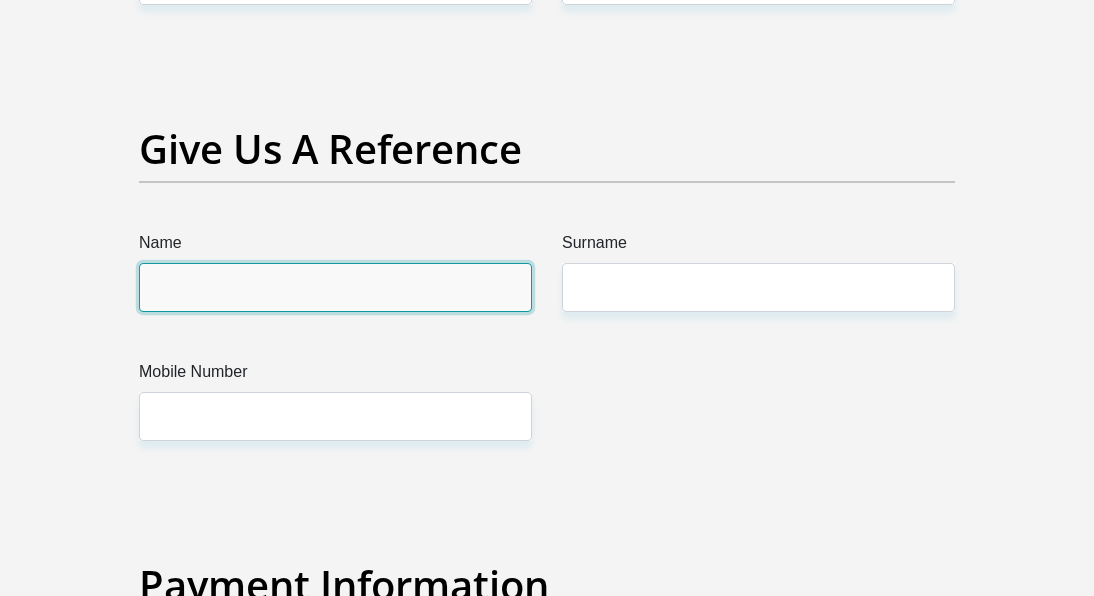 click on "Name" at bounding box center [335, 287] 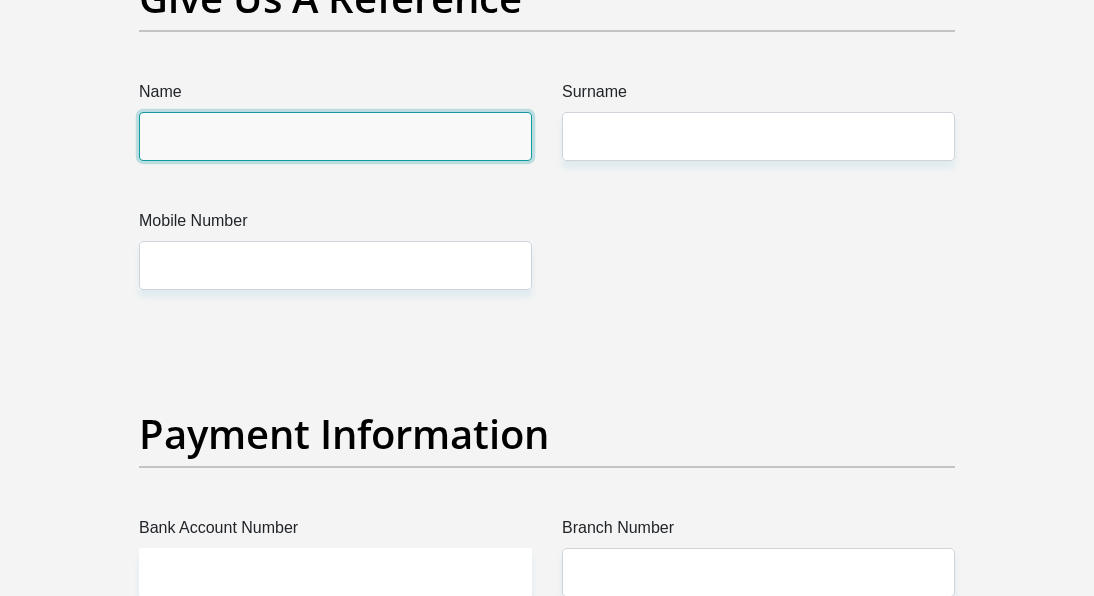 scroll, scrollTop: 4460, scrollLeft: 0, axis: vertical 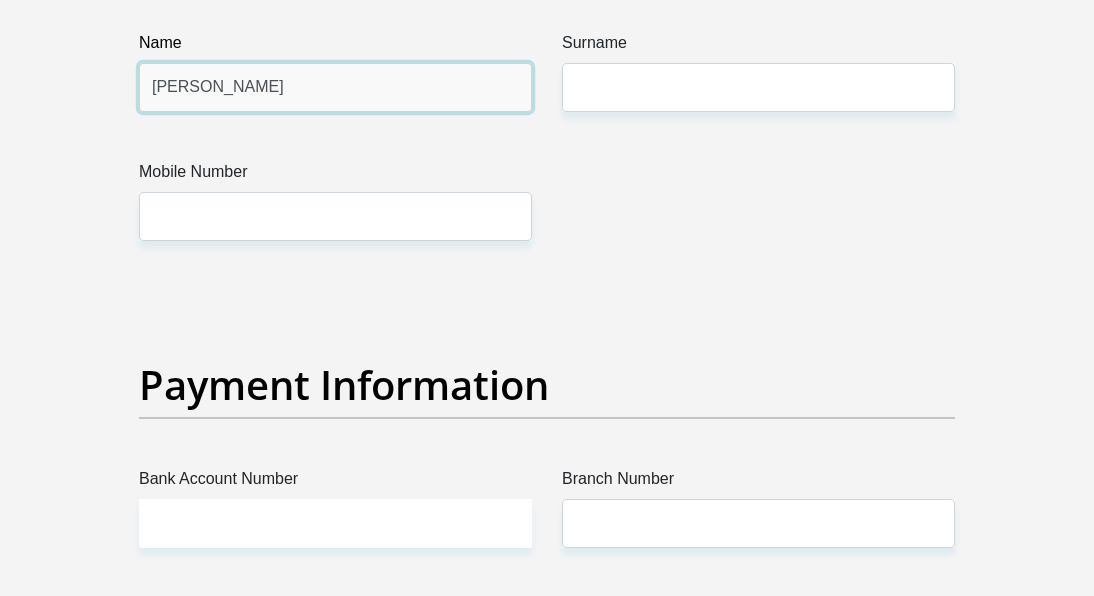 type on "[PERSON_NAME]" 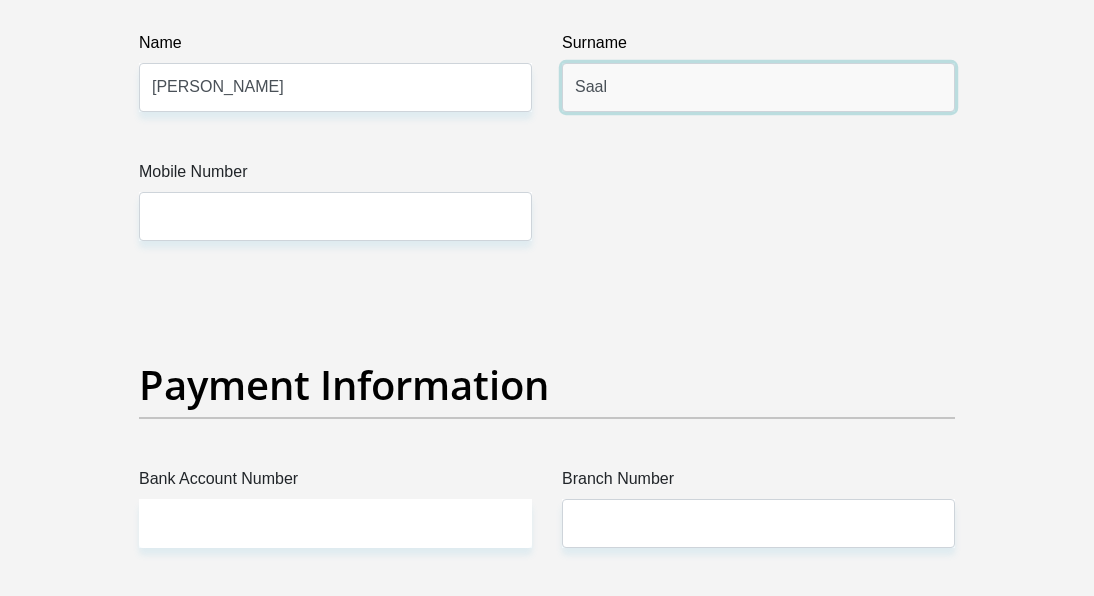type on "Saal" 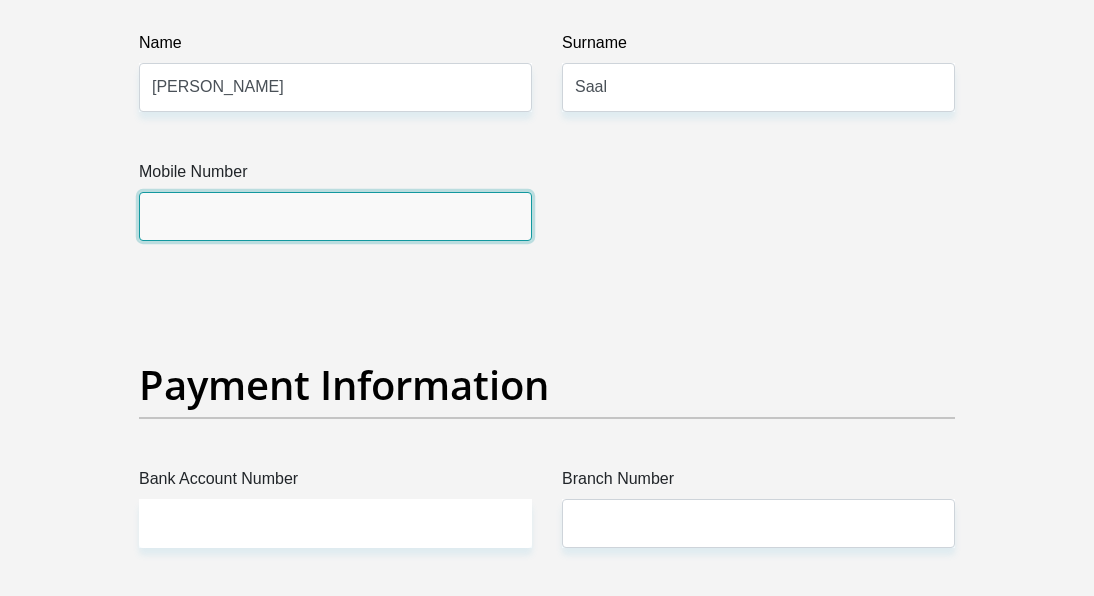 click on "Mobile Number" at bounding box center (335, 216) 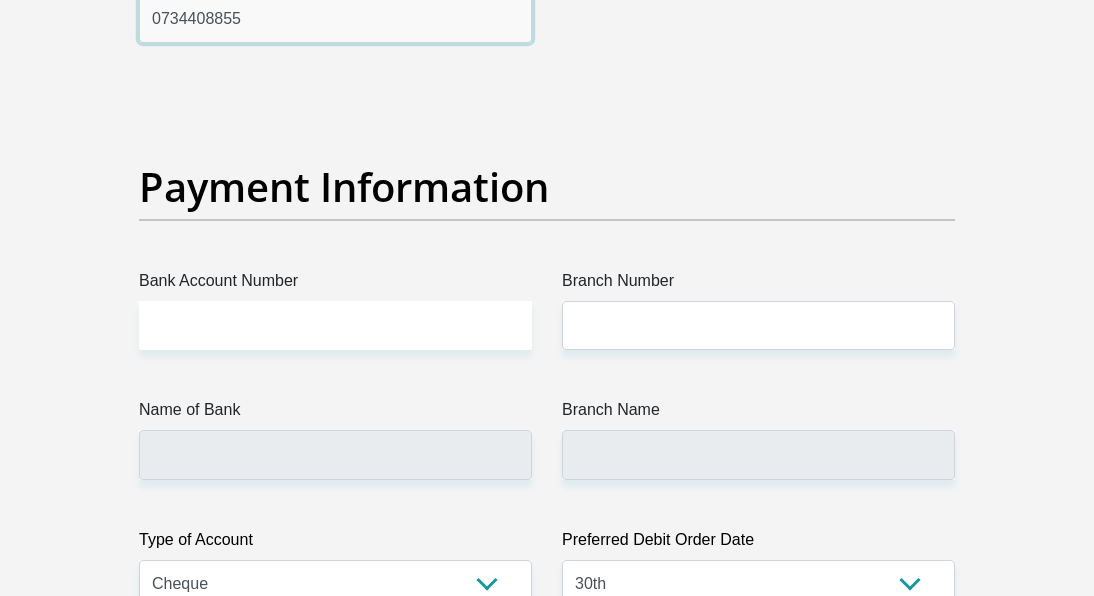 scroll, scrollTop: 4660, scrollLeft: 0, axis: vertical 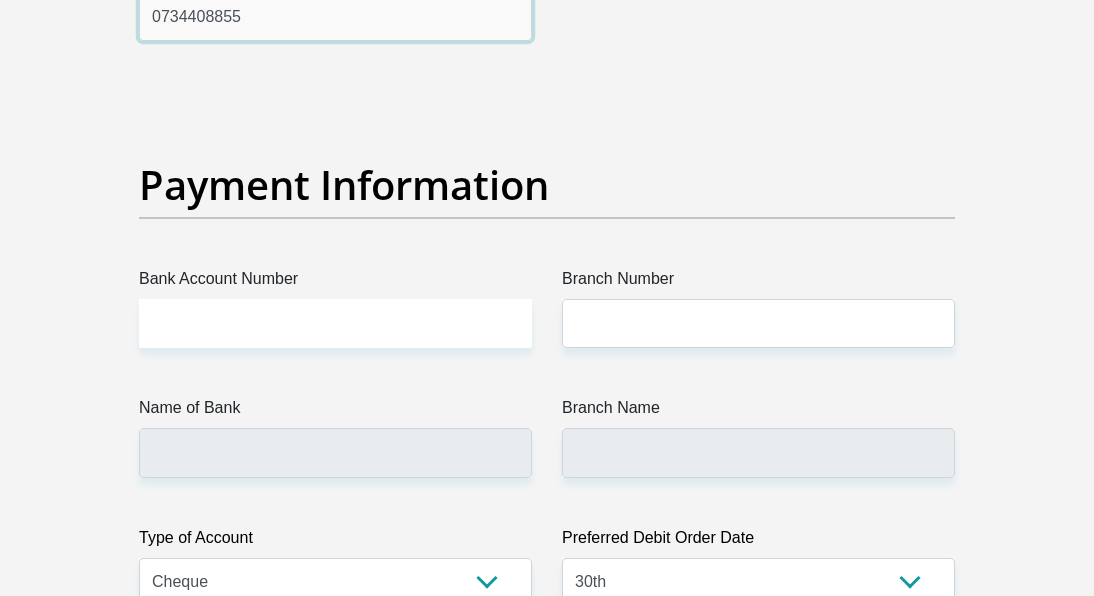 type on "0734408855" 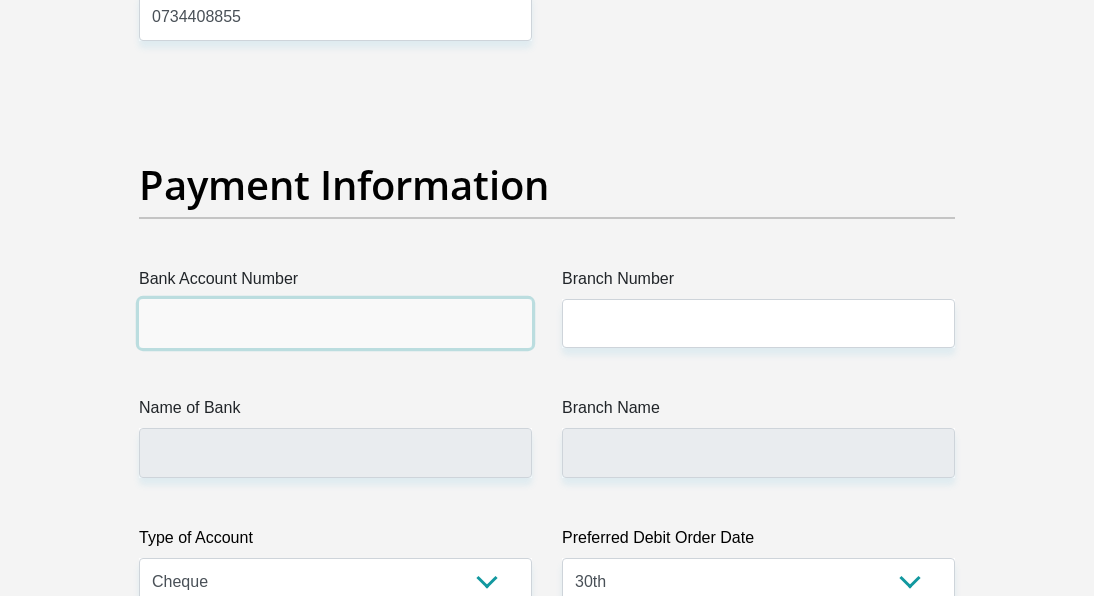click on "Bank Account Number" at bounding box center (335, 323) 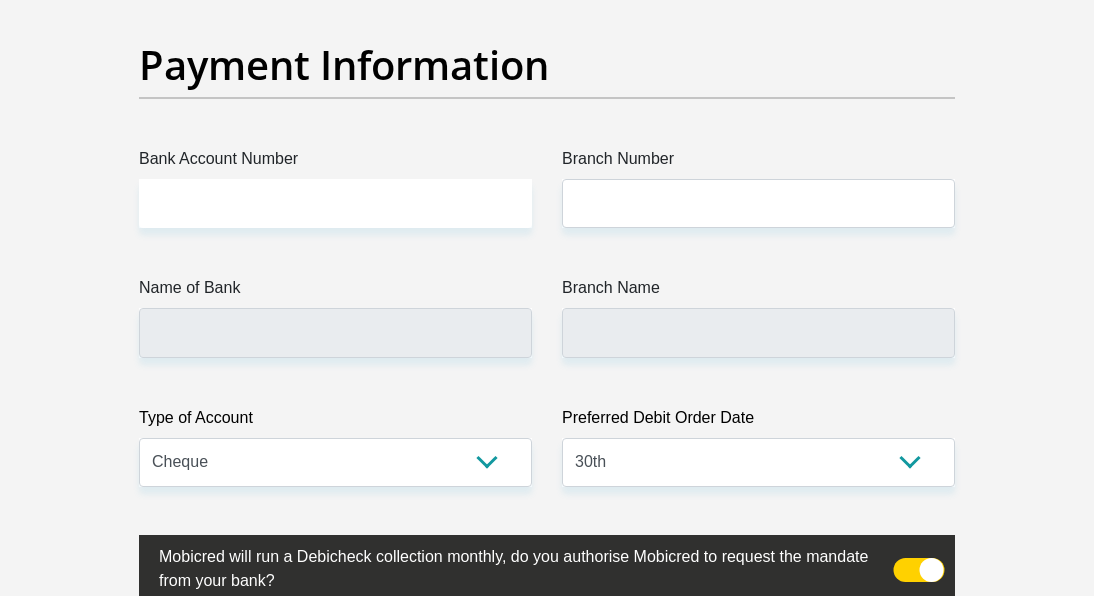 scroll, scrollTop: 4769, scrollLeft: 0, axis: vertical 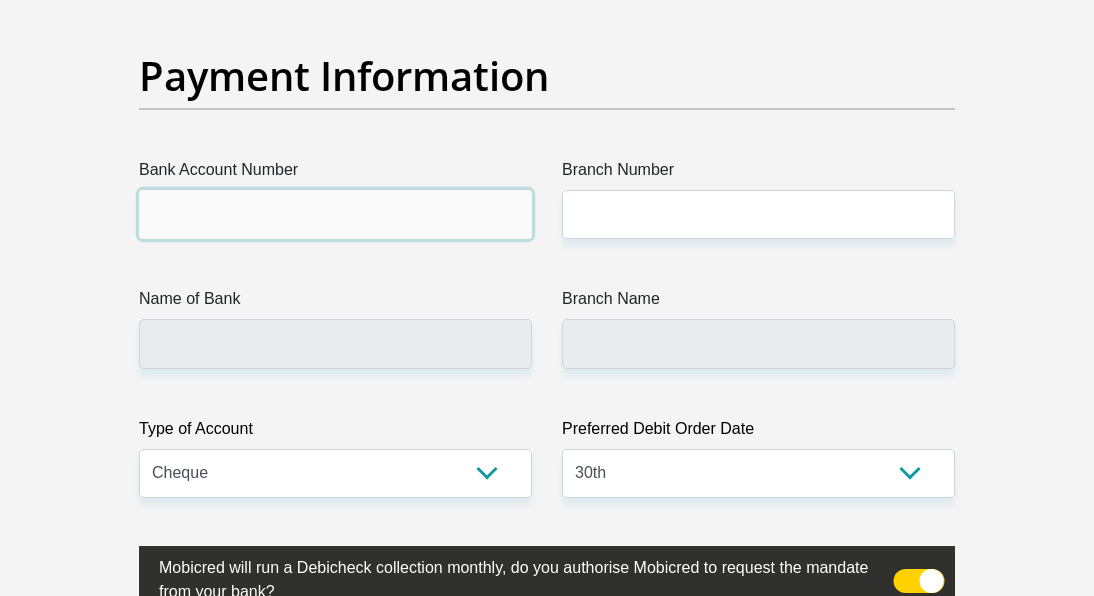 click on "Bank Account Number" at bounding box center (335, 214) 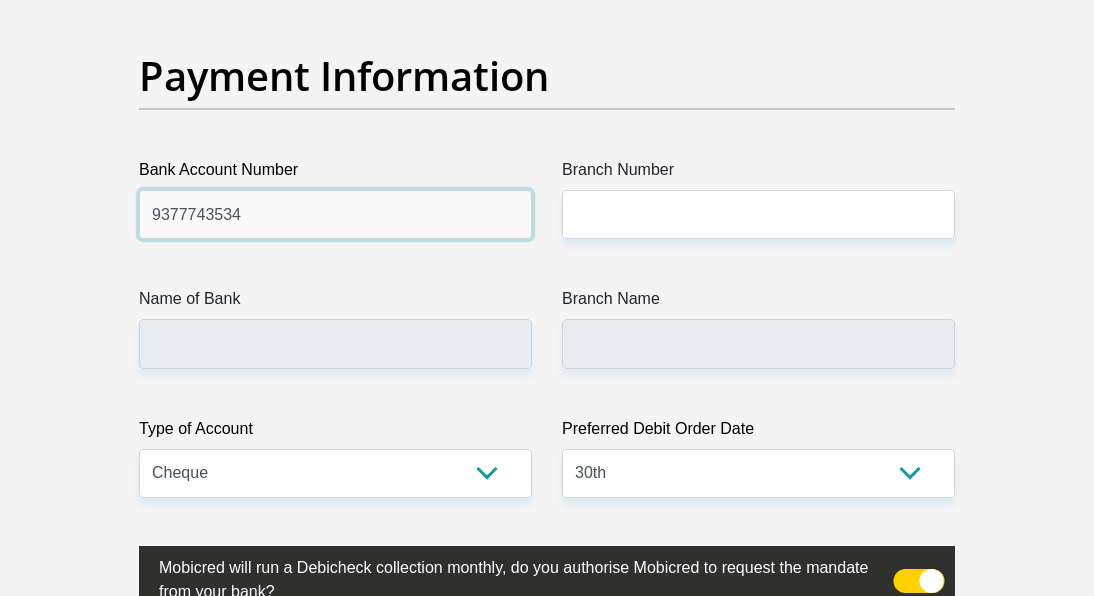 type on "9377743534" 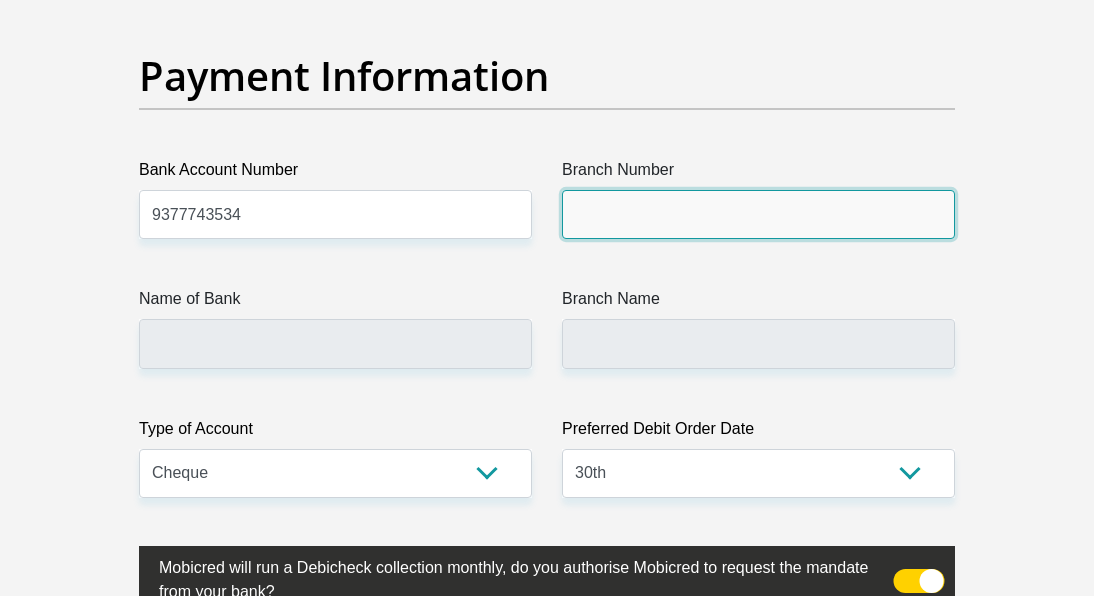 click on "Branch Number" at bounding box center [758, 214] 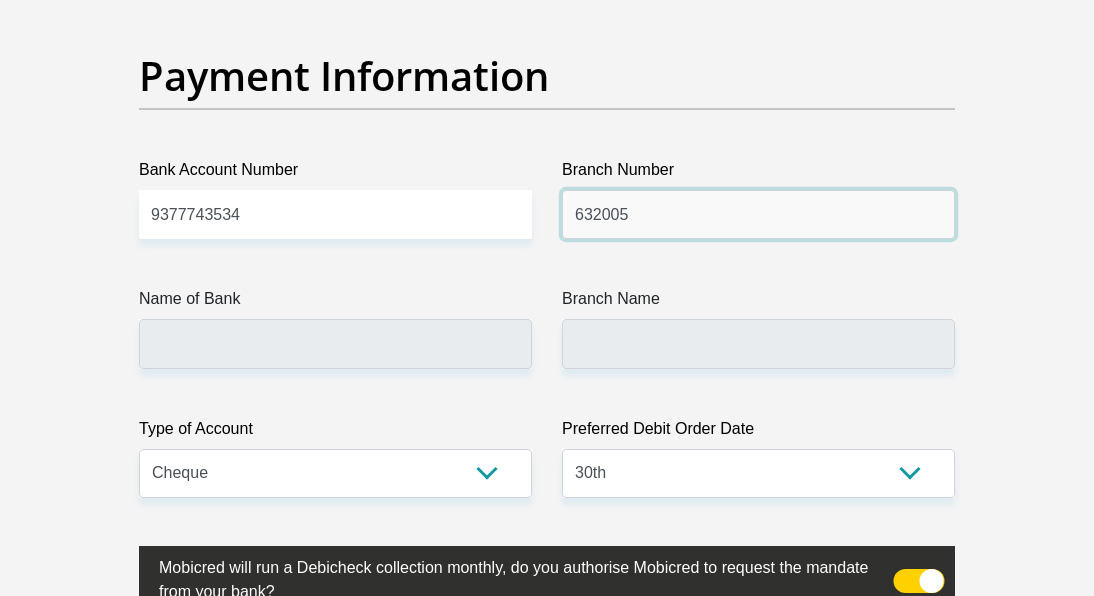 type on "632005" 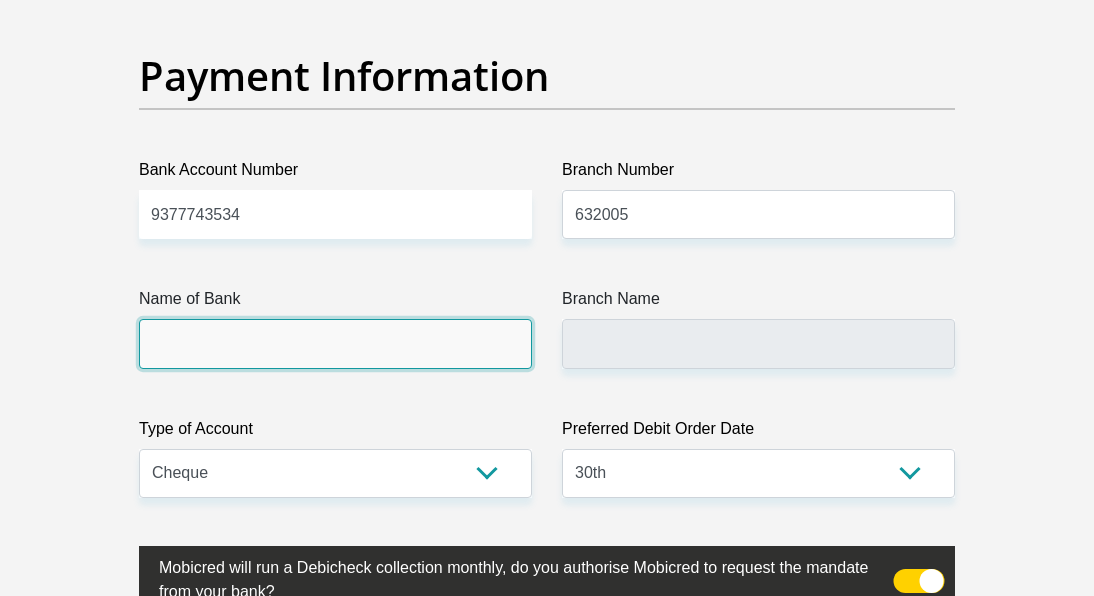 click on "Name of Bank" at bounding box center [335, 343] 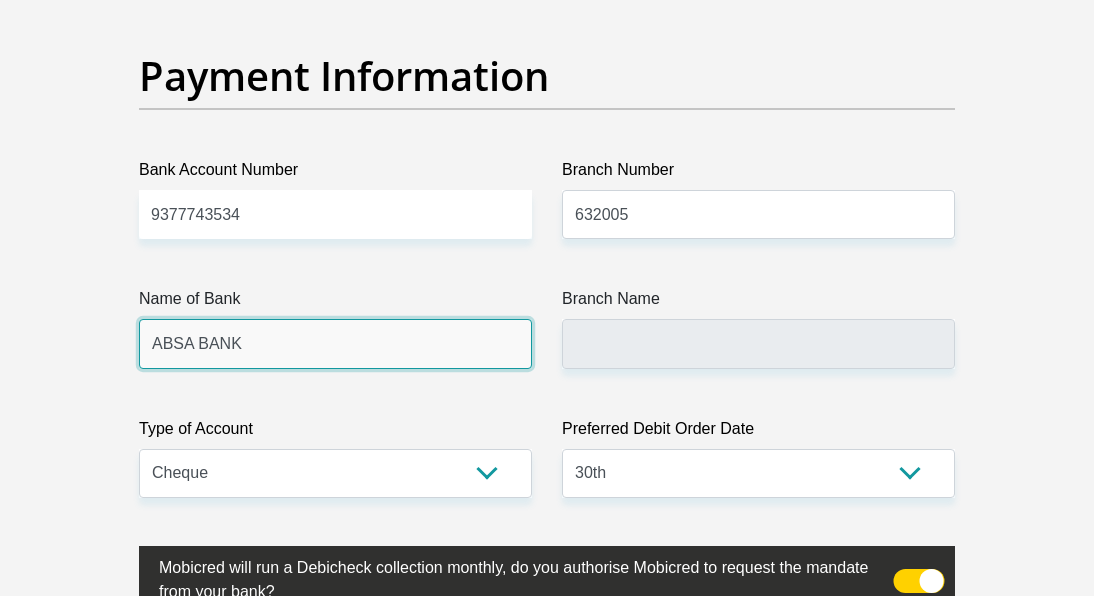 type on "ABSA ELECTRONIC SETTLEMENT CNT" 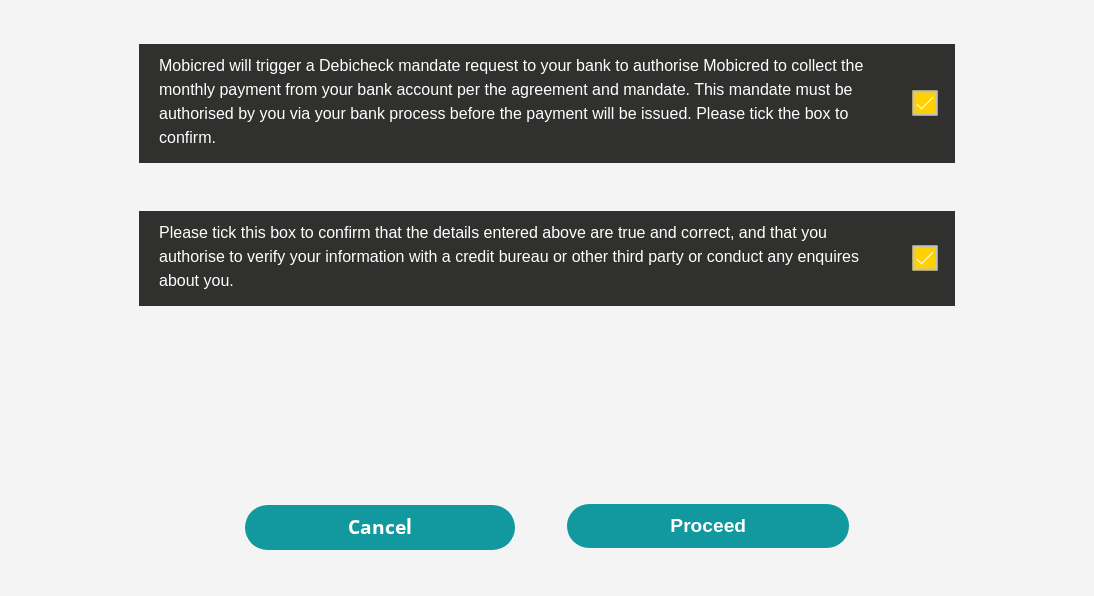 scroll, scrollTop: 6869, scrollLeft: 0, axis: vertical 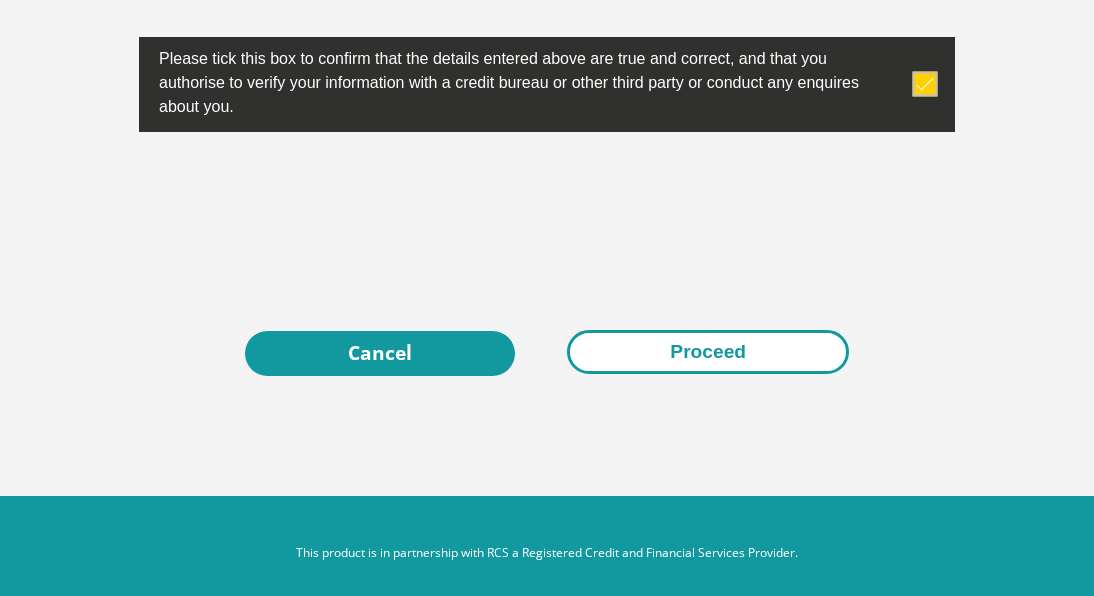 click on "Proceed" at bounding box center [708, 352] 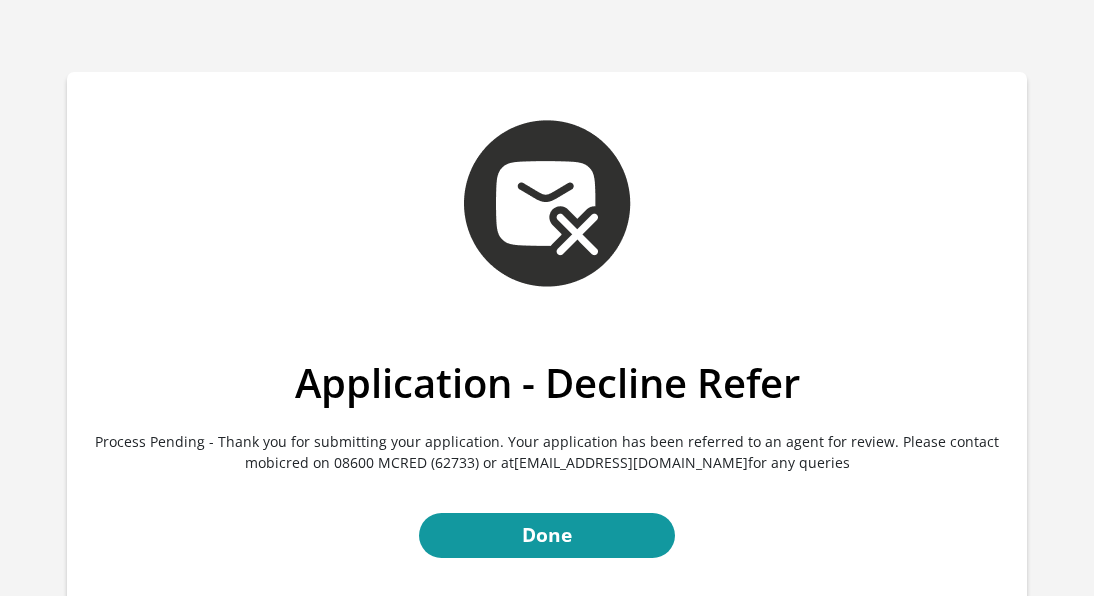 scroll, scrollTop: 0, scrollLeft: 0, axis: both 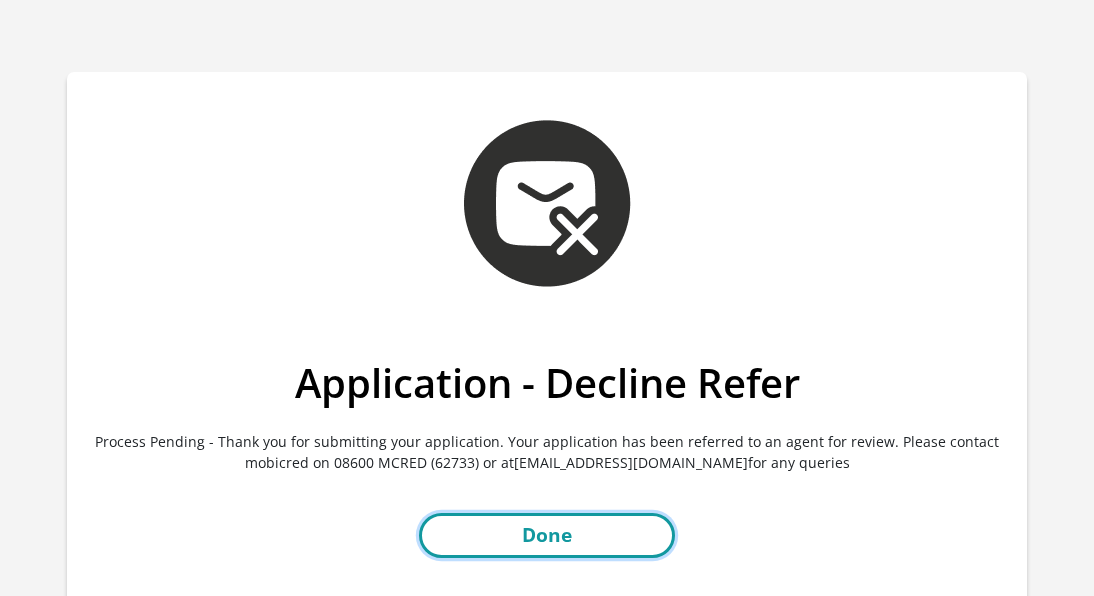 click on "Done" at bounding box center [547, 535] 